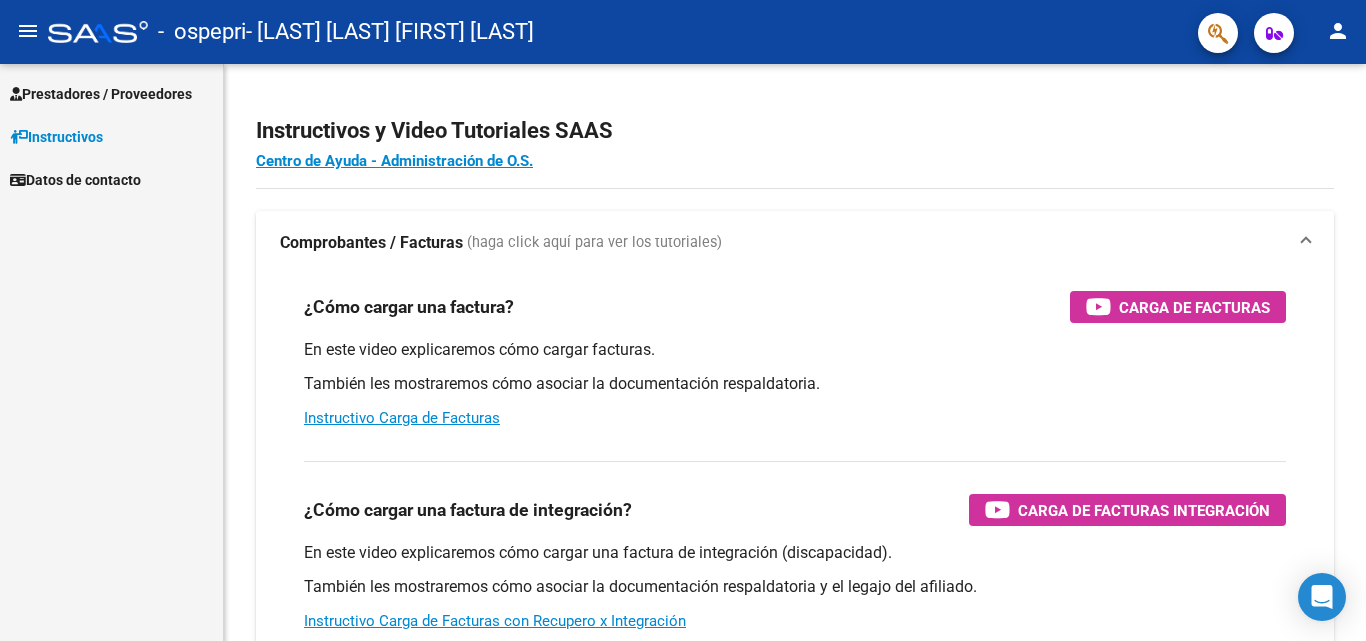 scroll, scrollTop: 0, scrollLeft: 0, axis: both 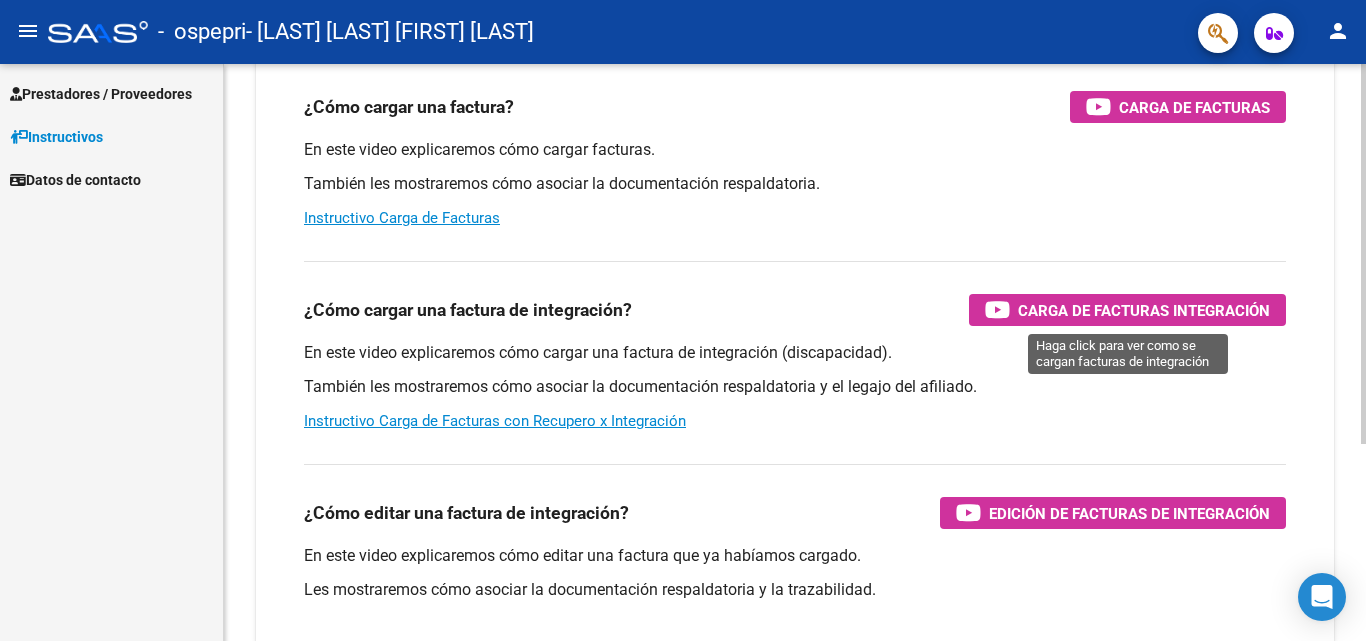 click on "Carga de Facturas Integración" at bounding box center [1144, 310] 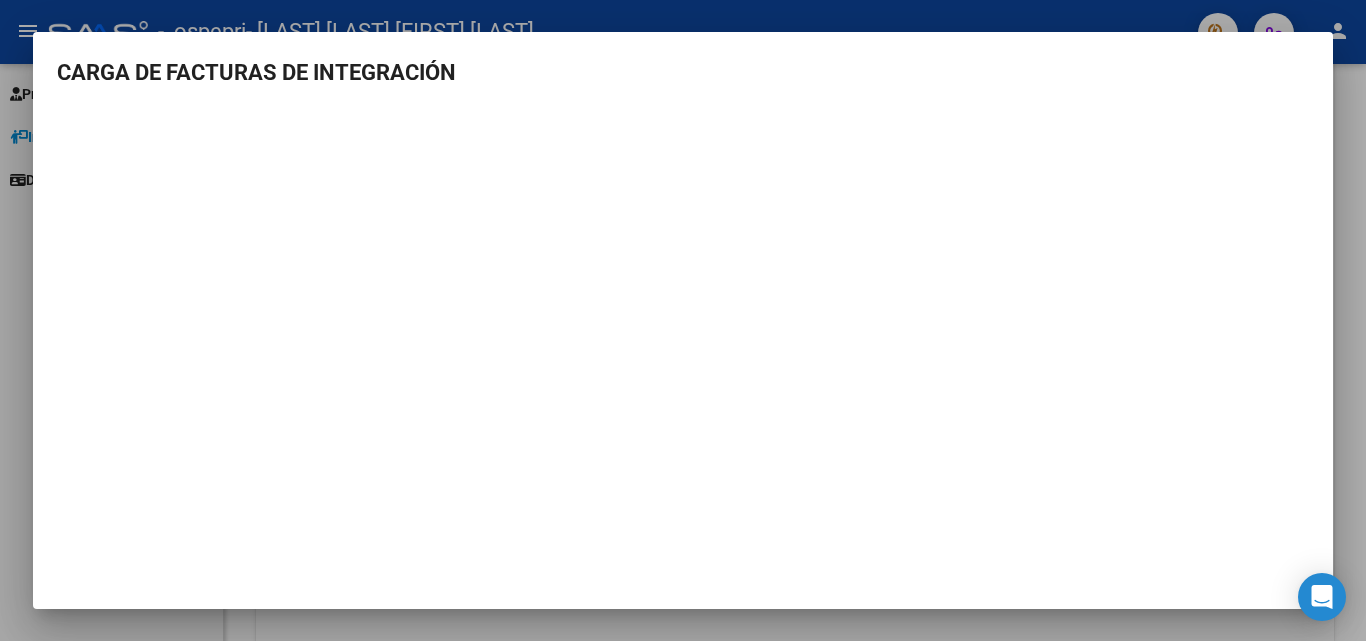 click at bounding box center (683, 320) 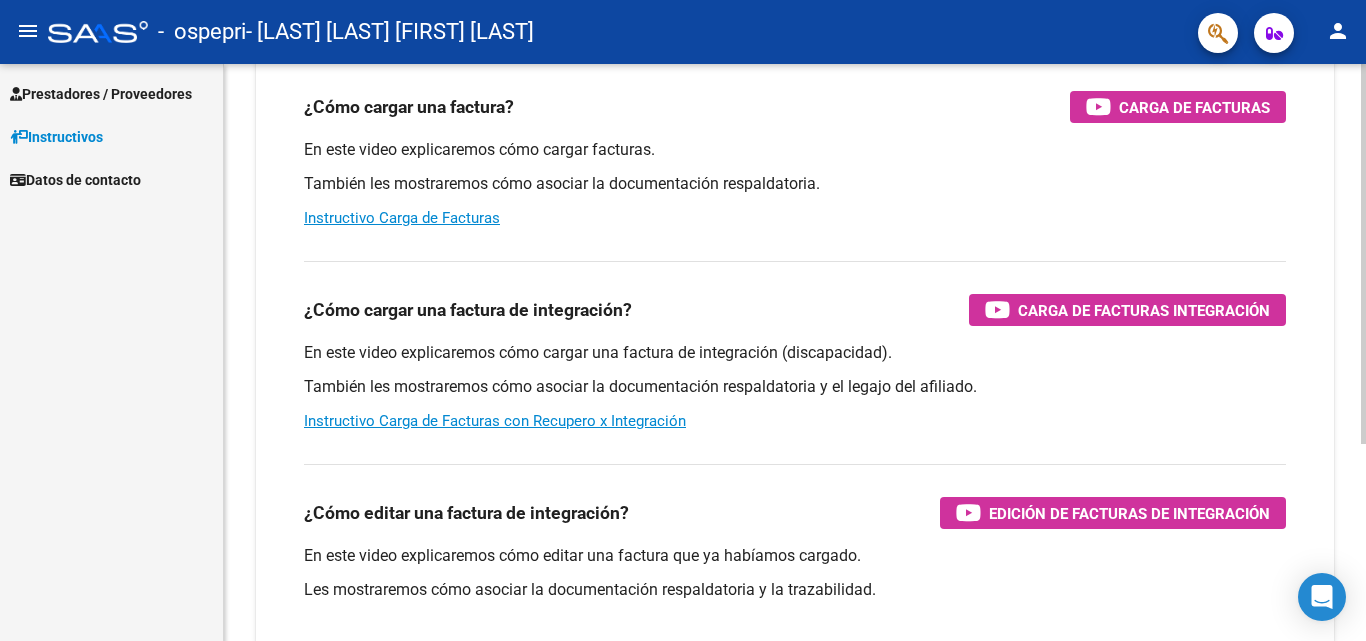 scroll, scrollTop: 0, scrollLeft: 0, axis: both 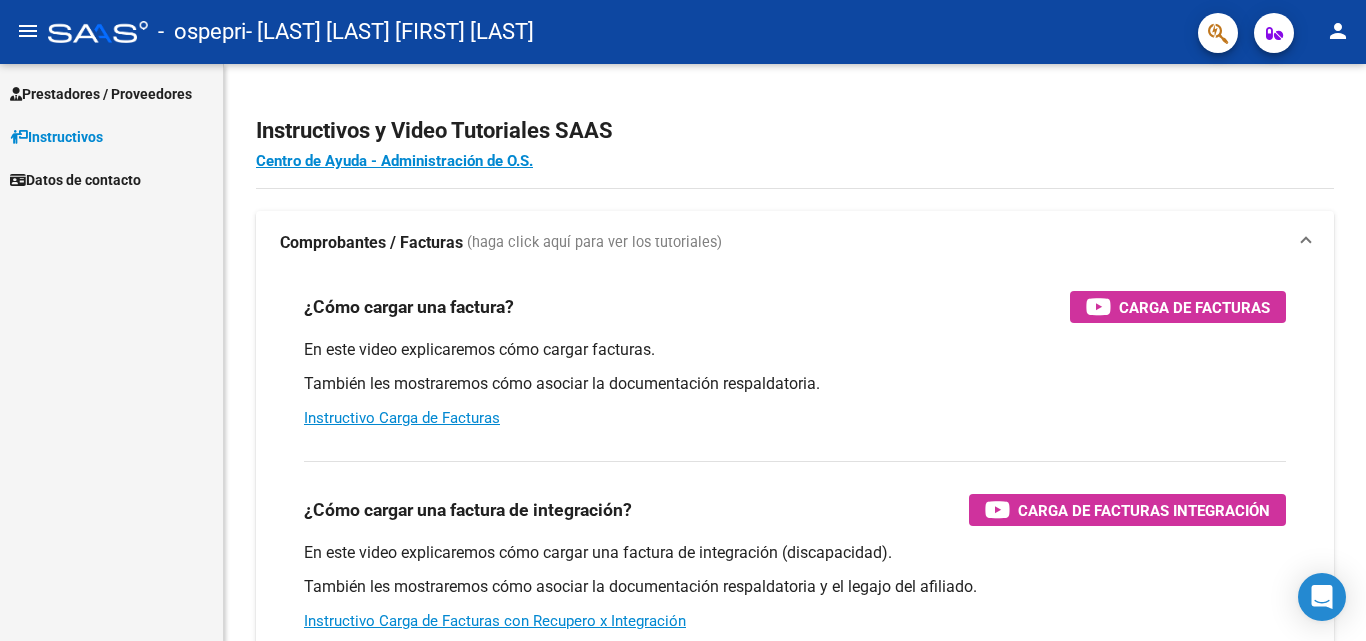 click on "Prestadores / Proveedores" at bounding box center [101, 94] 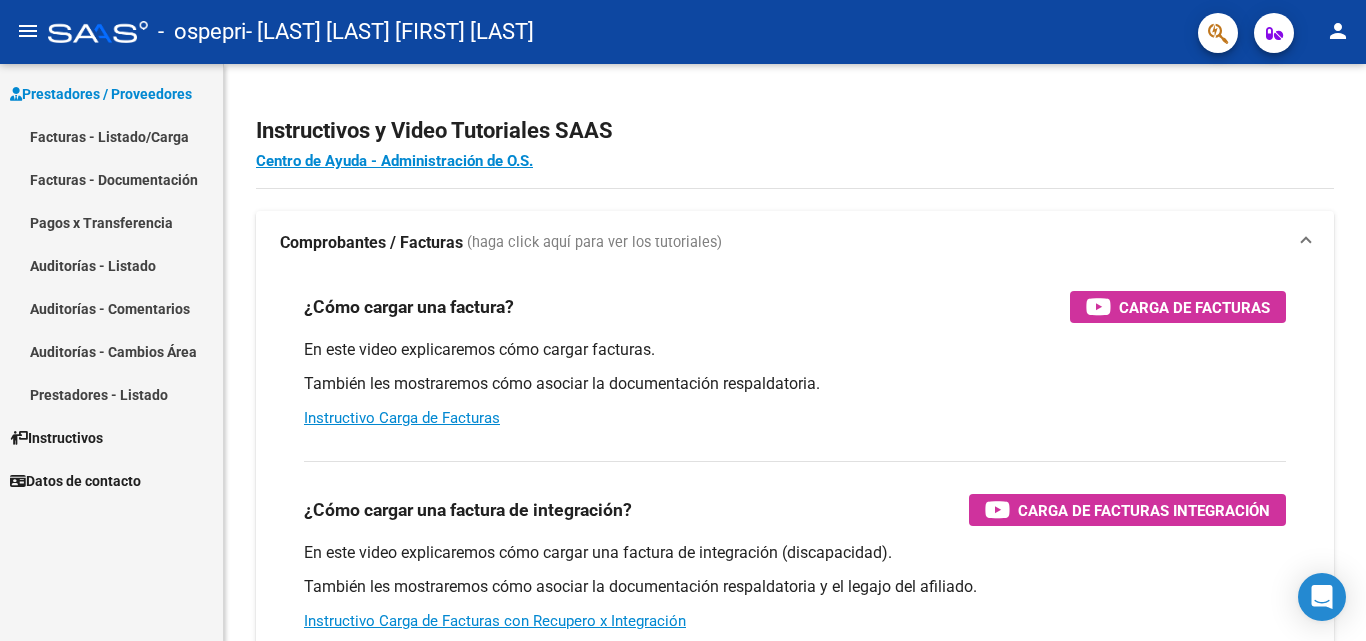 click on "Facturas - Listado/Carga" at bounding box center (111, 136) 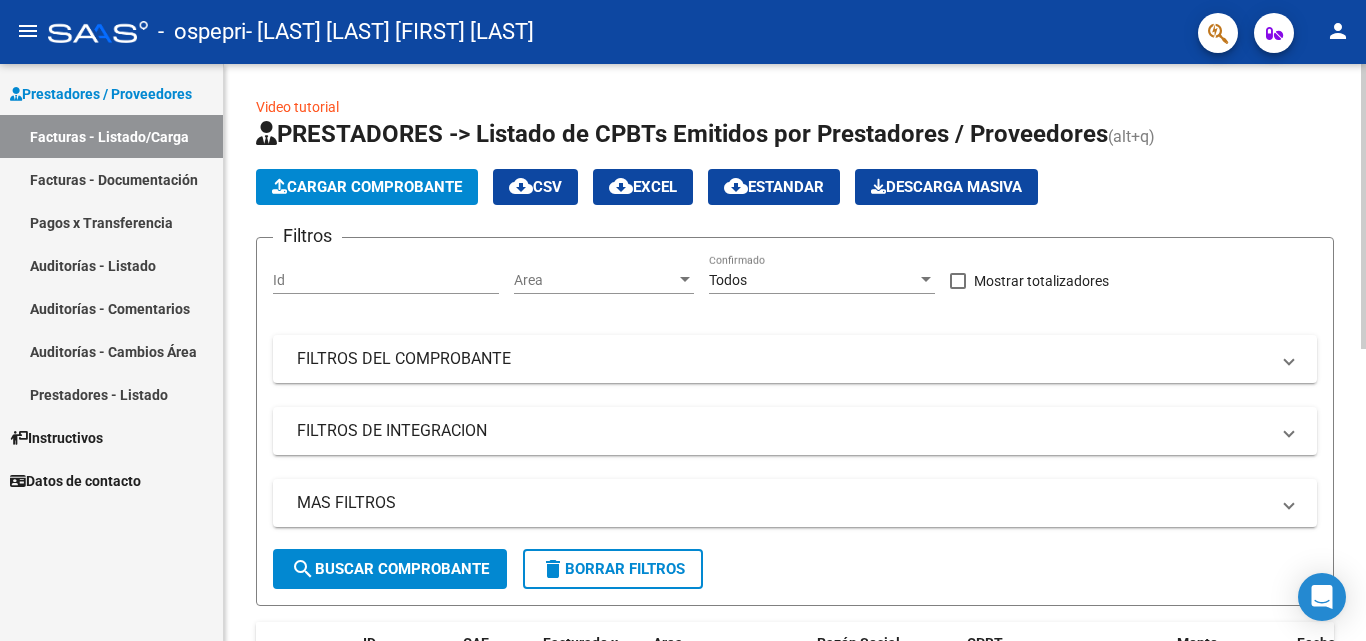 click on "Cargar Comprobante" 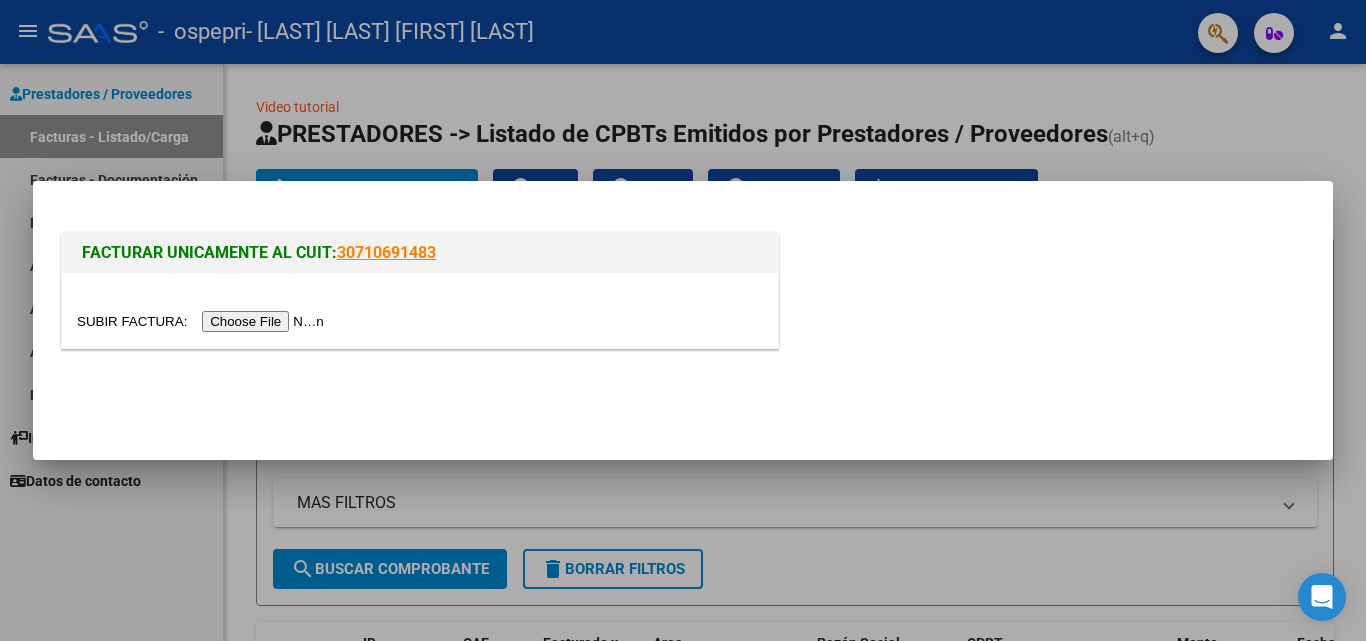 click at bounding box center (203, 321) 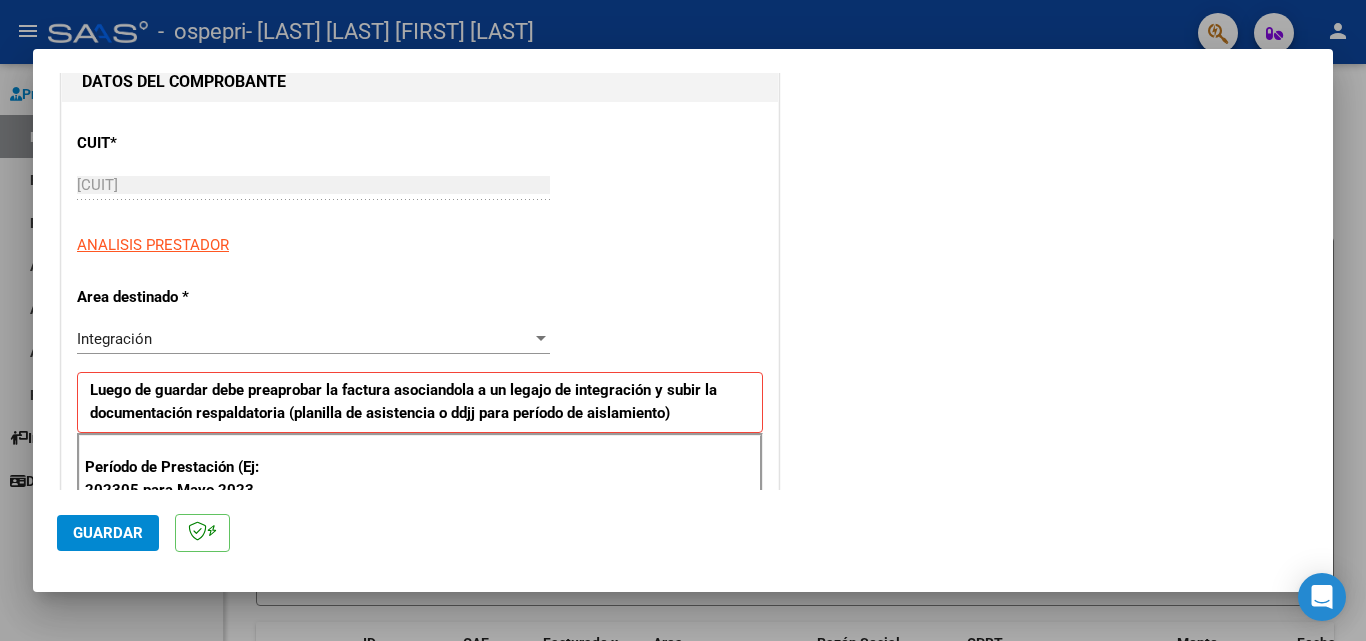 scroll, scrollTop: 300, scrollLeft: 0, axis: vertical 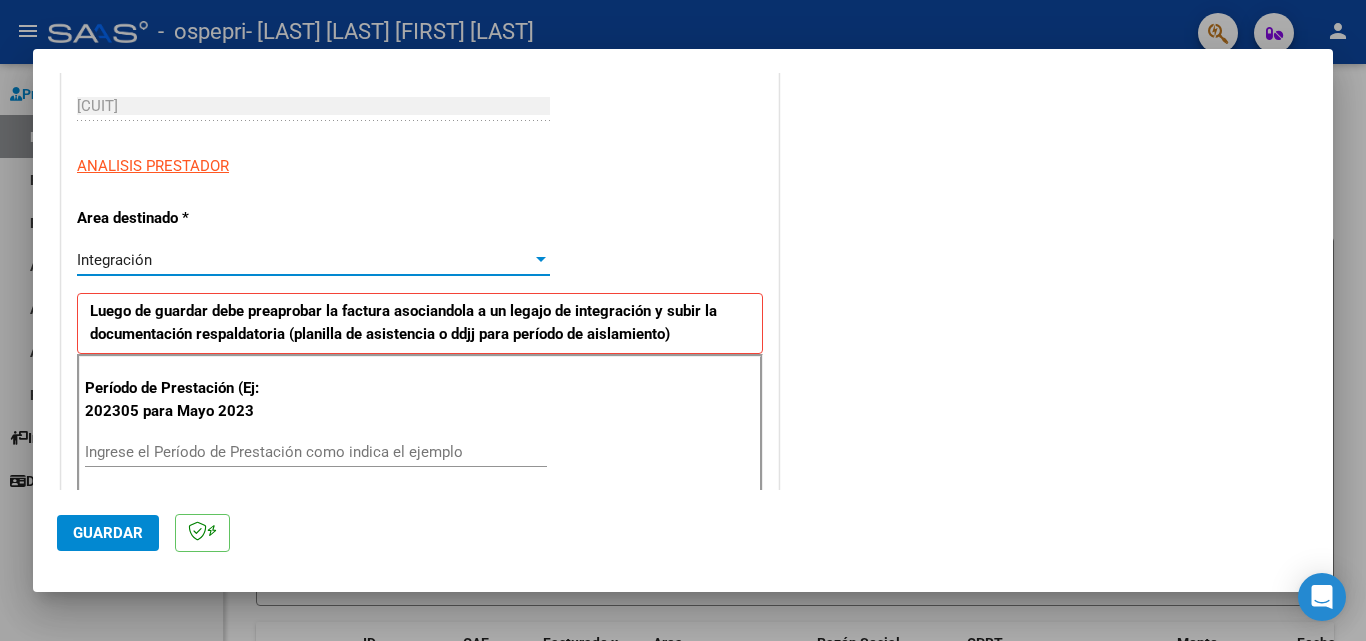 click on "Integración" at bounding box center (304, 260) 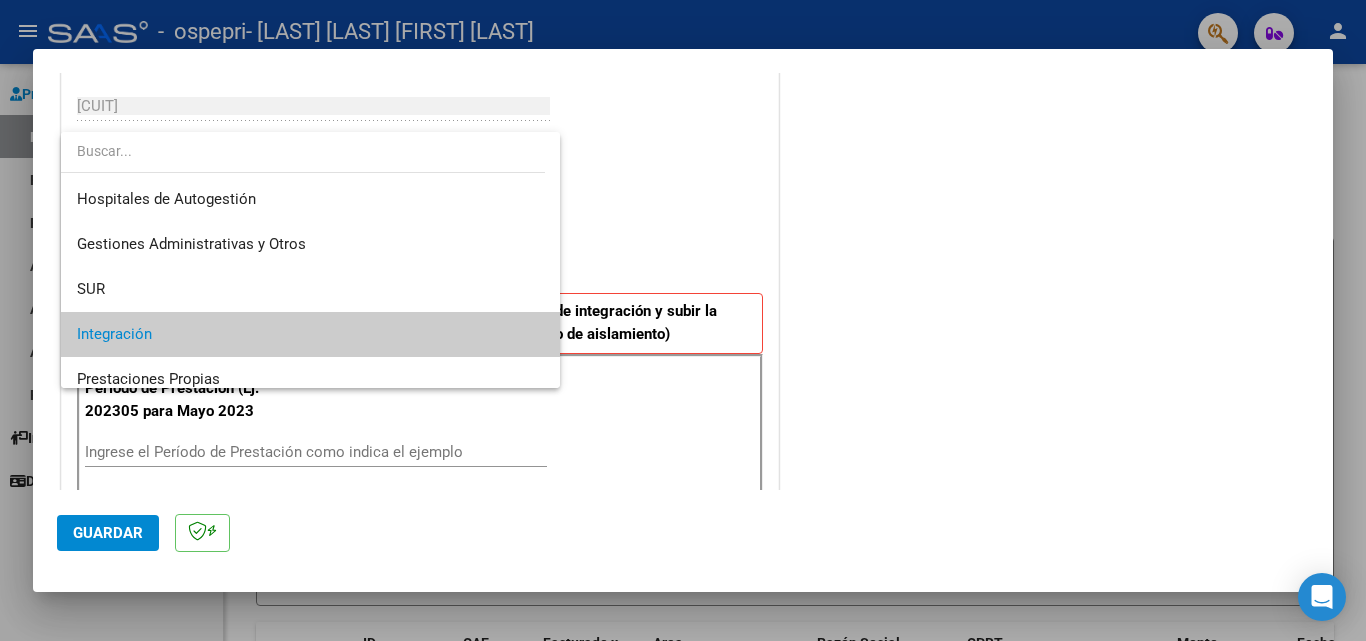 scroll, scrollTop: 75, scrollLeft: 0, axis: vertical 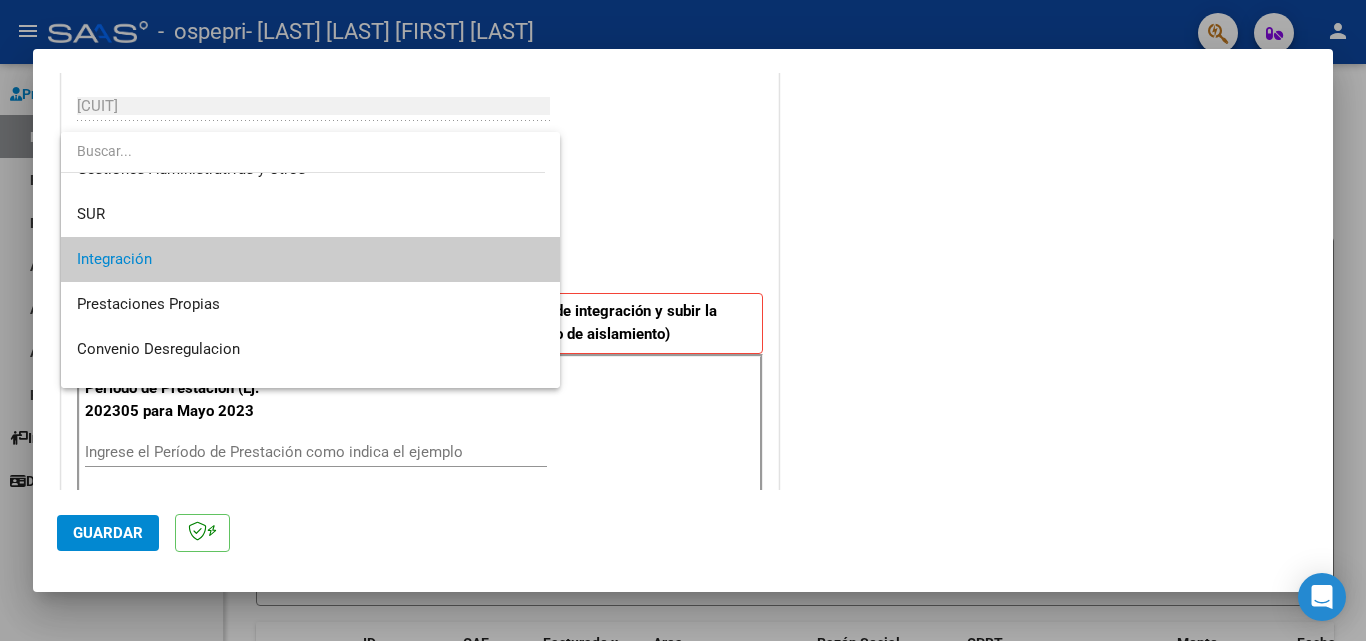 click on "Integración" at bounding box center (310, 259) 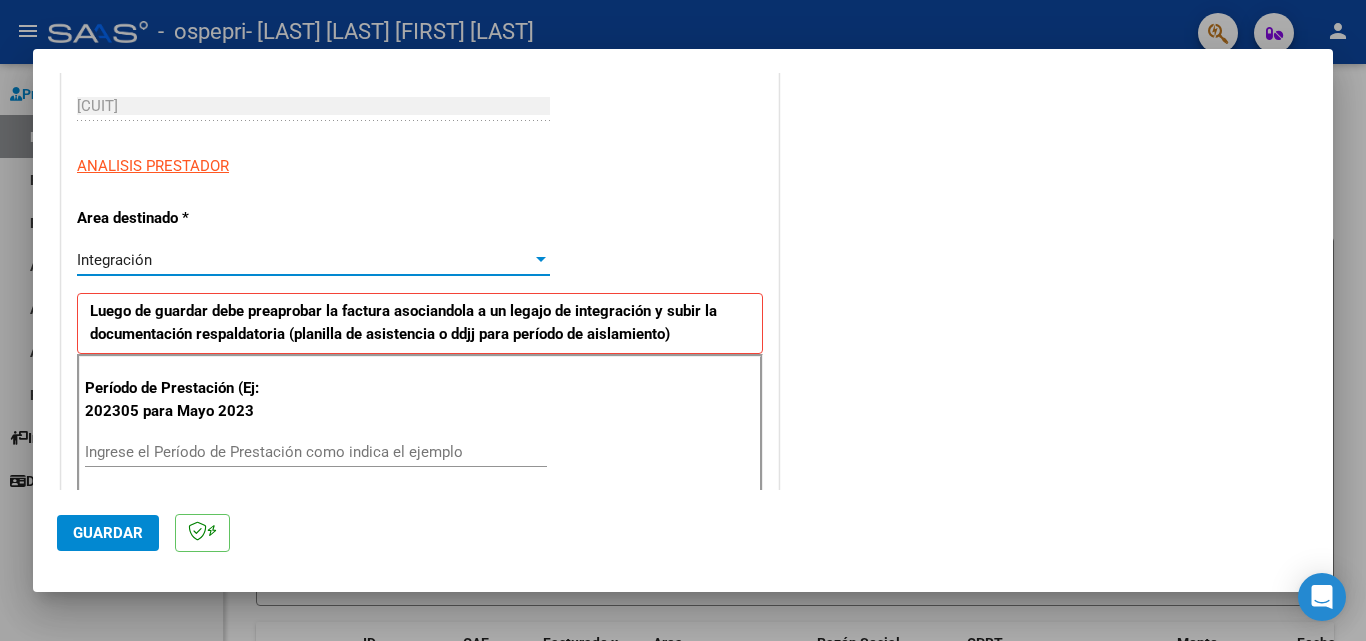 scroll, scrollTop: 500, scrollLeft: 0, axis: vertical 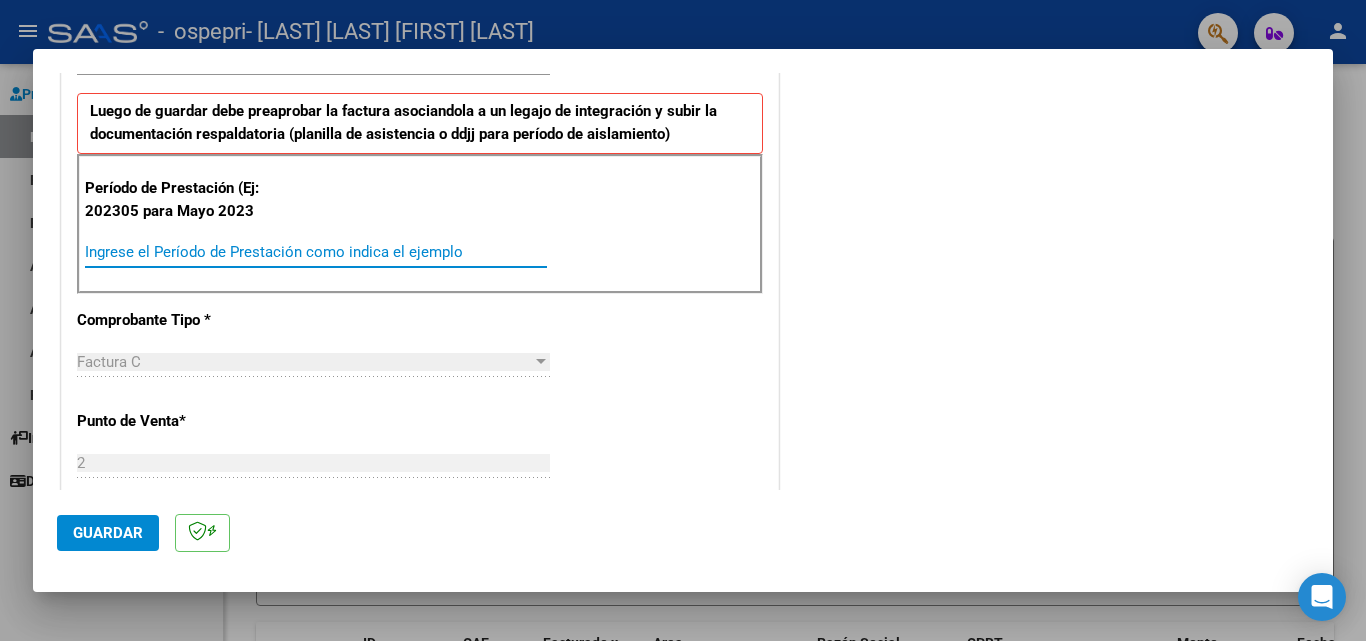 click on "Ingrese el Período de Prestación como indica el ejemplo" at bounding box center (316, 252) 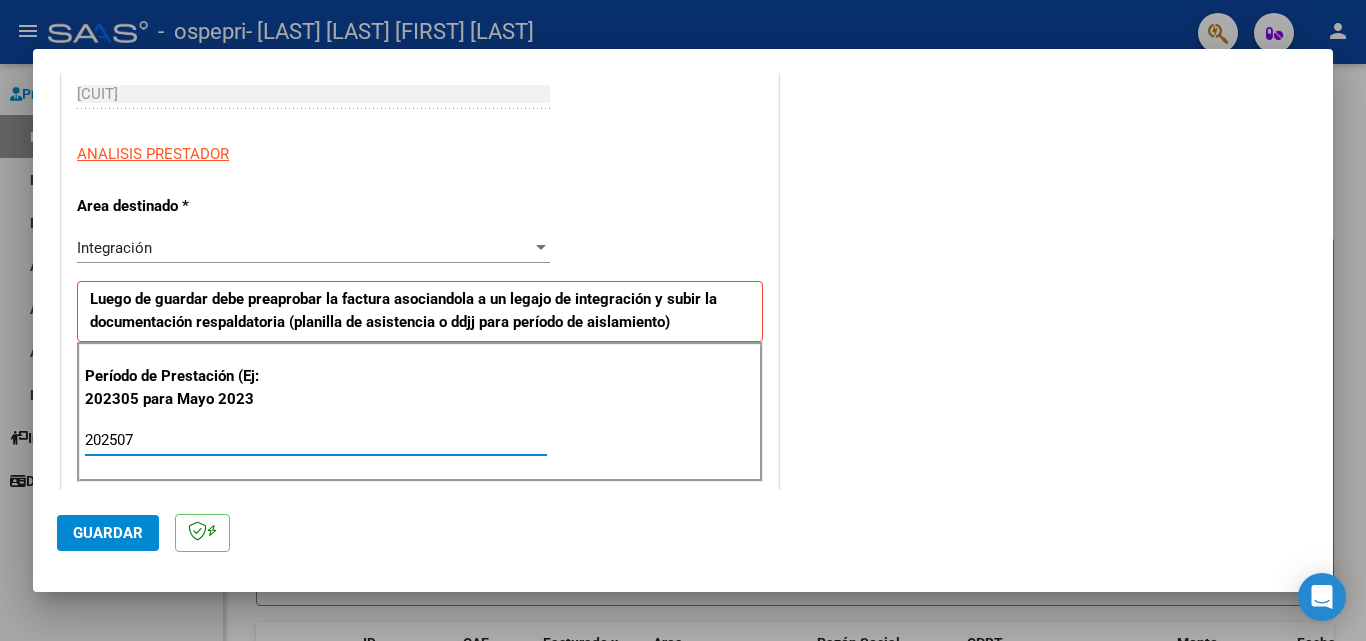 scroll, scrollTop: 305, scrollLeft: 0, axis: vertical 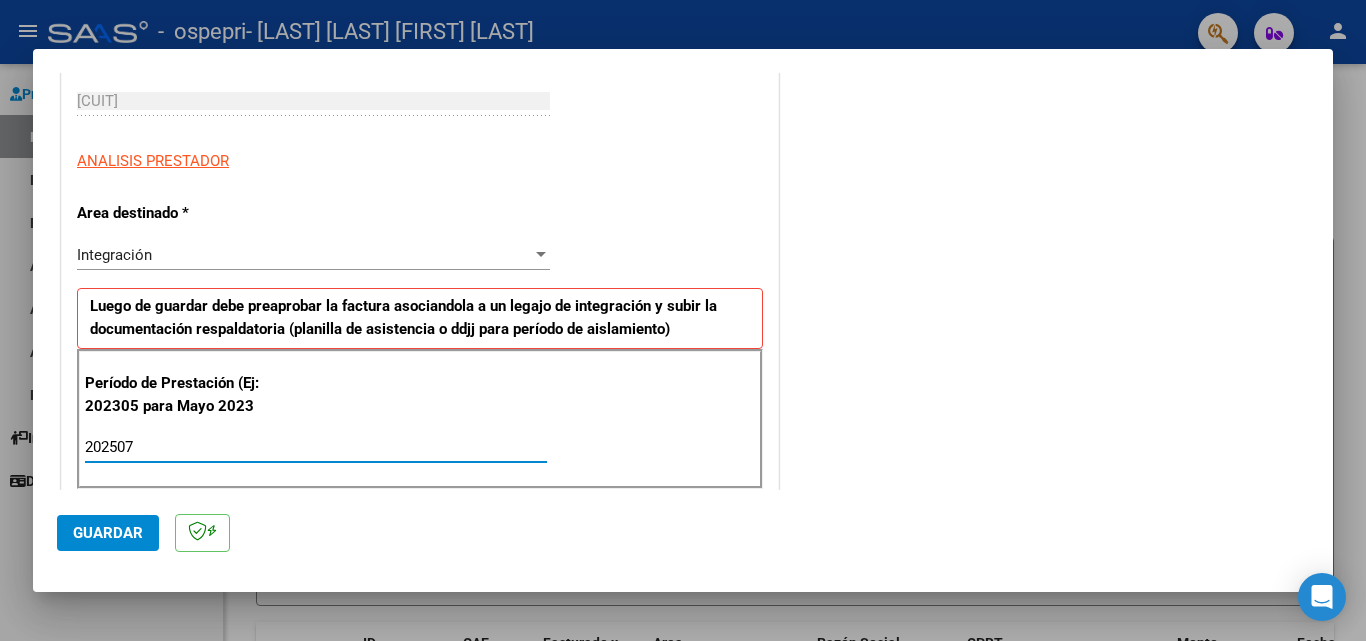 type on "202507" 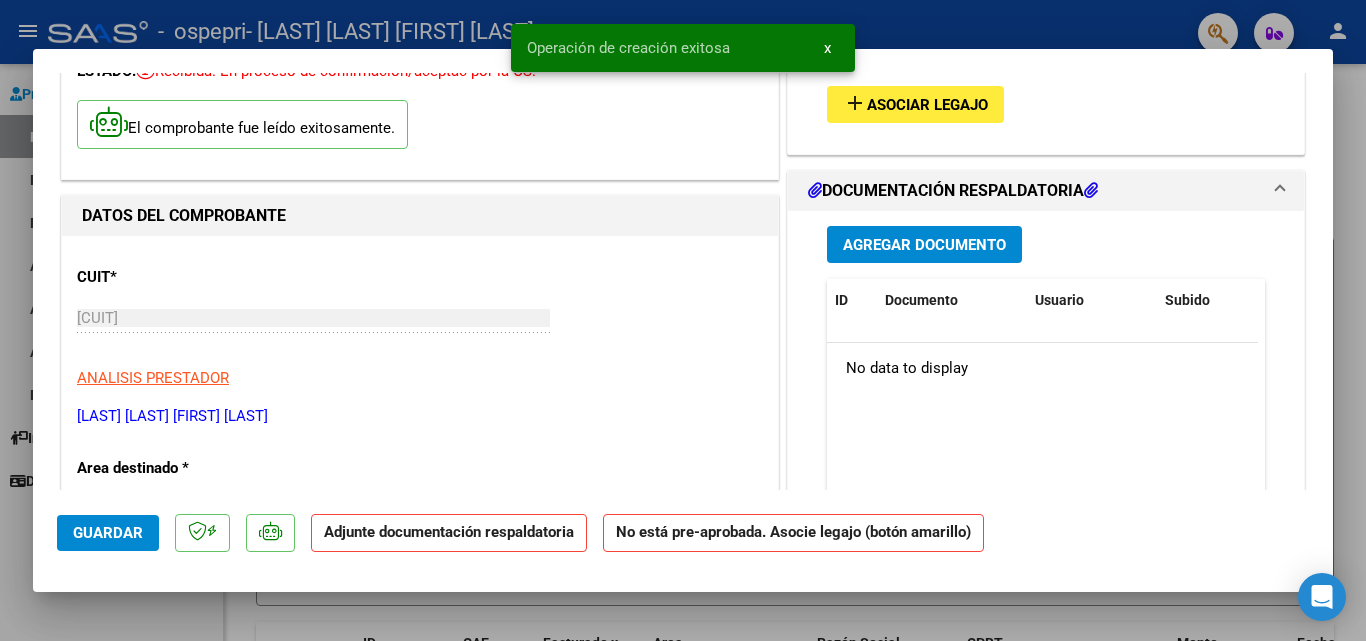 scroll, scrollTop: 200, scrollLeft: 0, axis: vertical 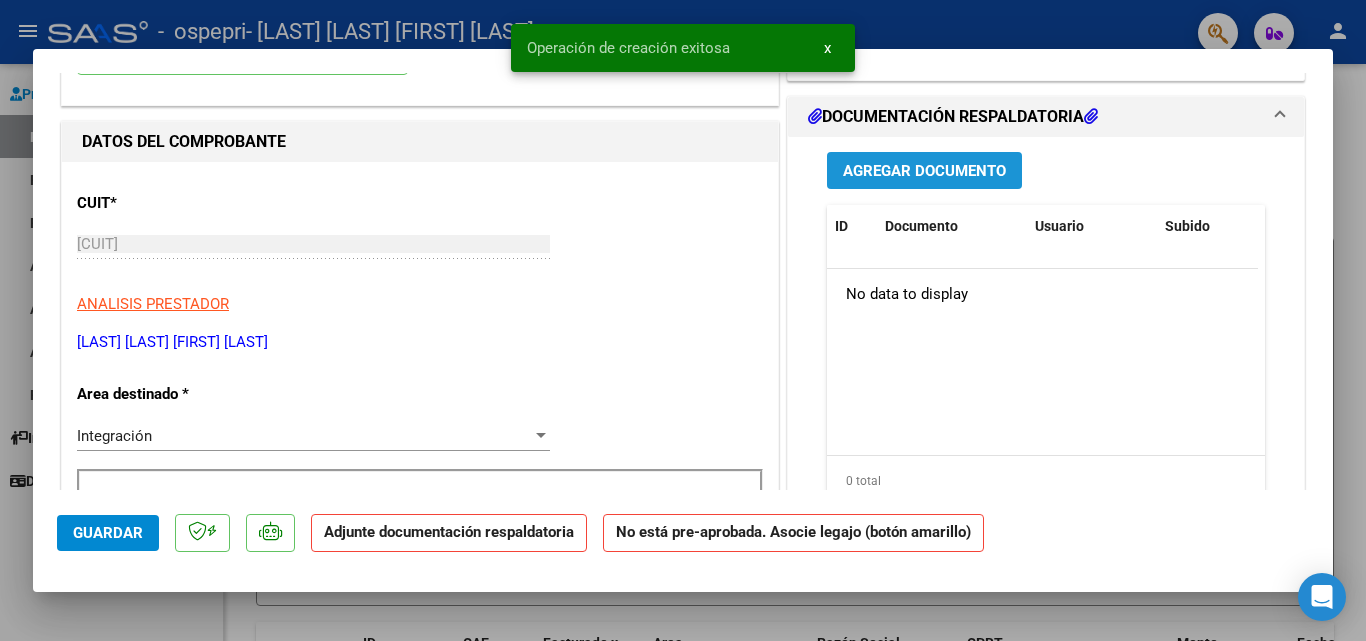 click on "Agregar Documento" at bounding box center [924, 171] 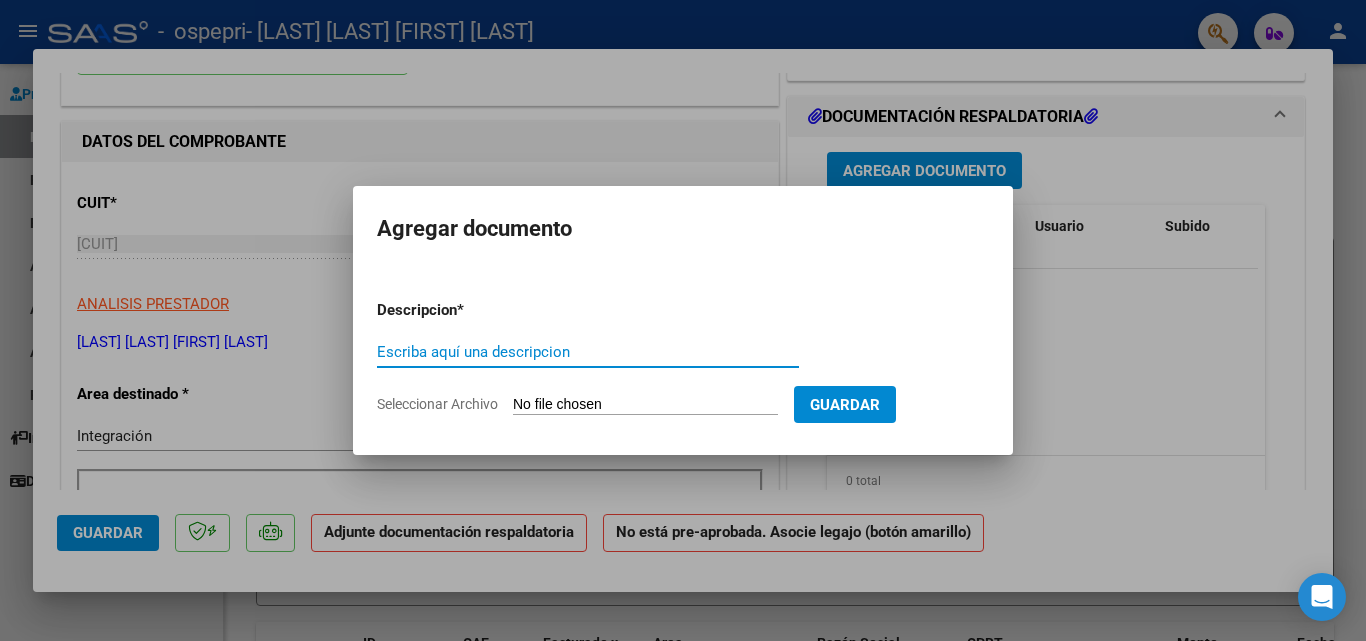 click on "Escriba aquí una descripcion" at bounding box center (588, 352) 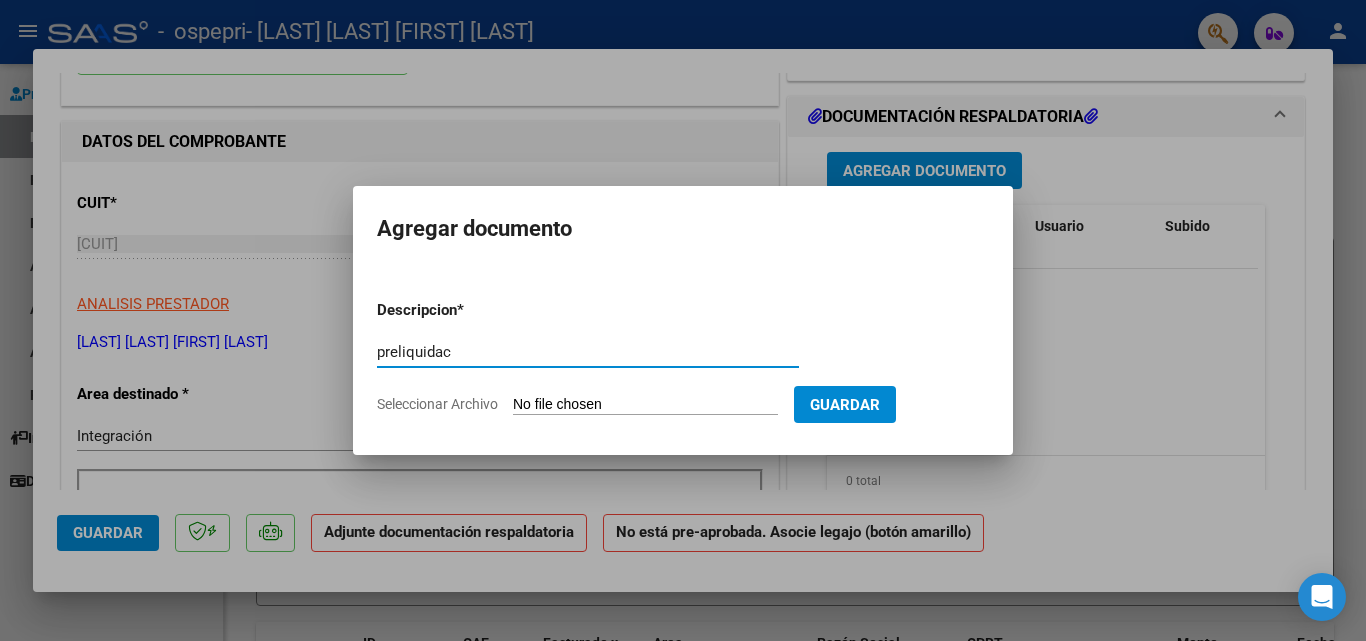 type on "preliquidac" 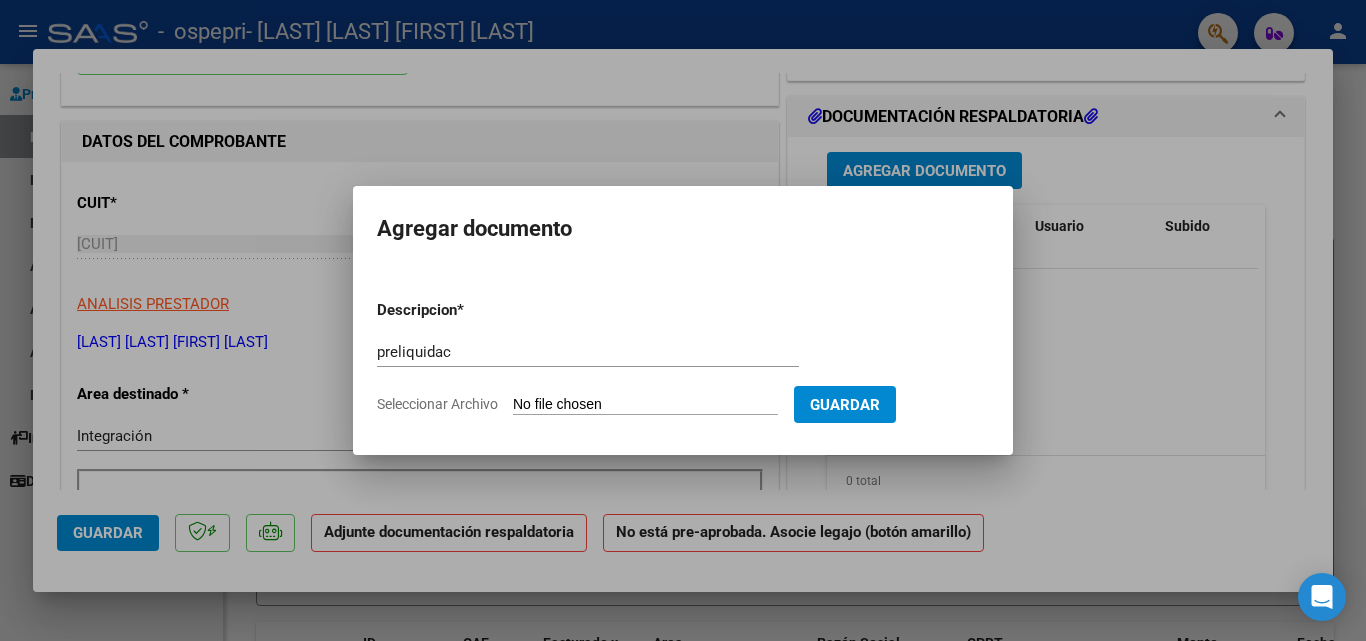 click on "Seleccionar Archivo" at bounding box center (645, 405) 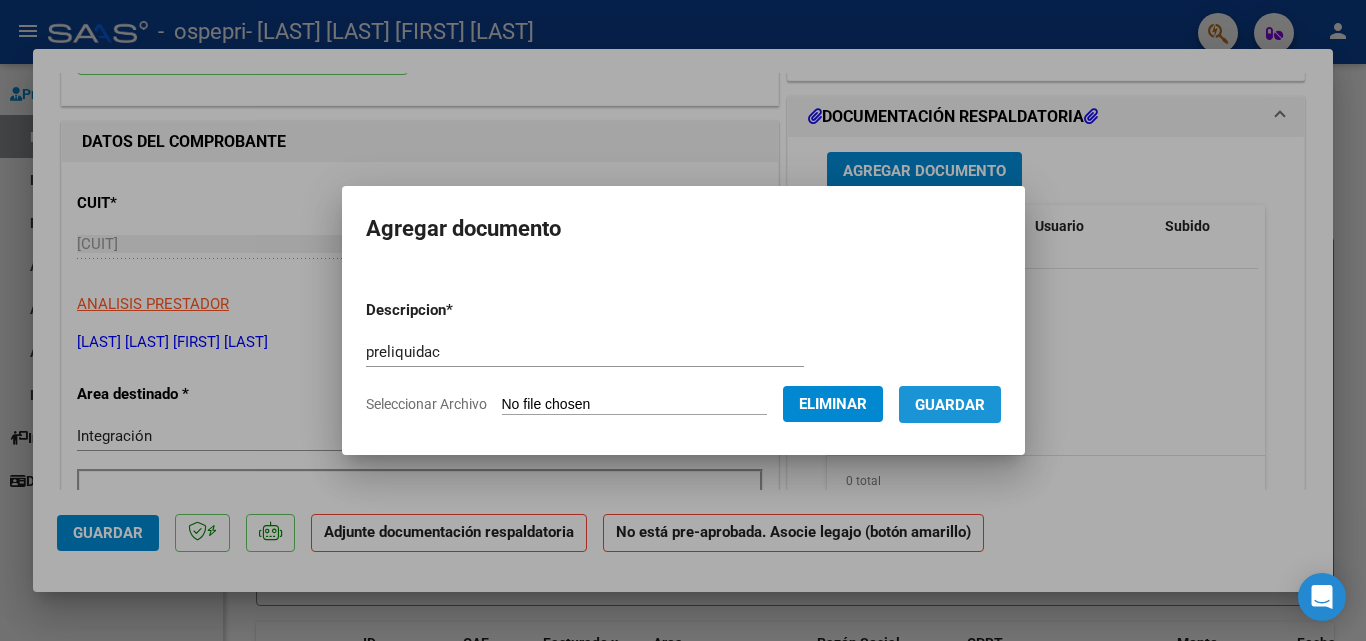 click on "Guardar" at bounding box center (950, 405) 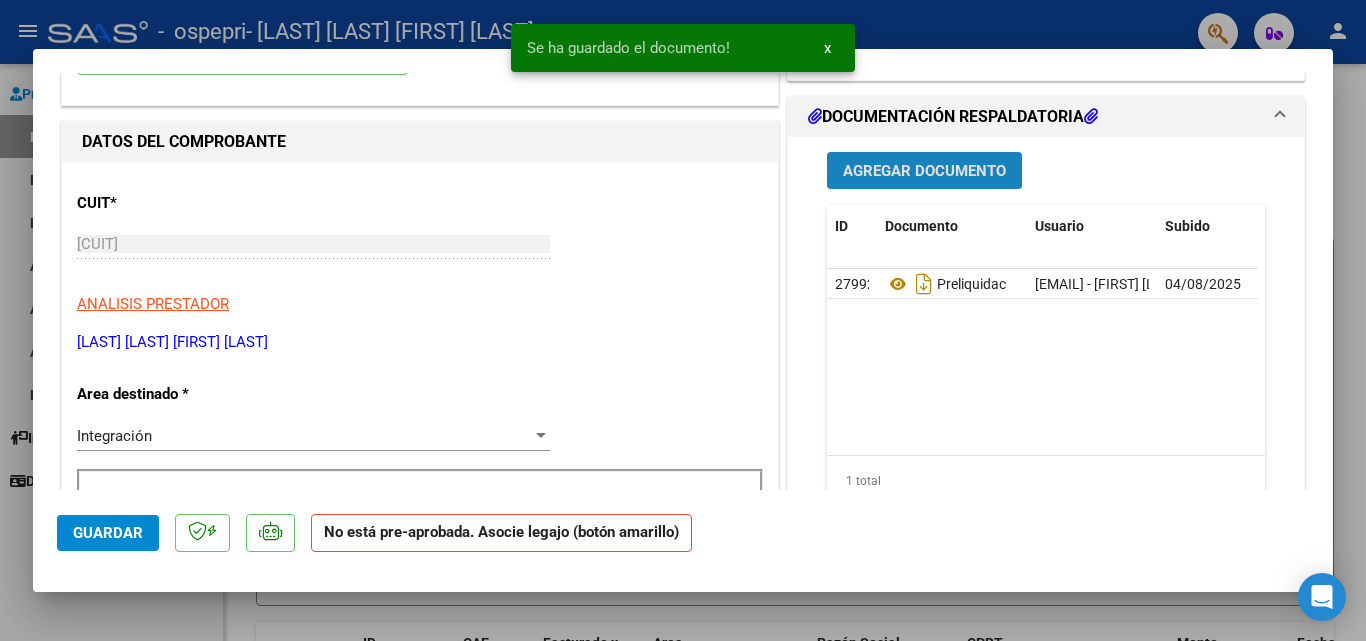 click on "Agregar Documento" at bounding box center (924, 171) 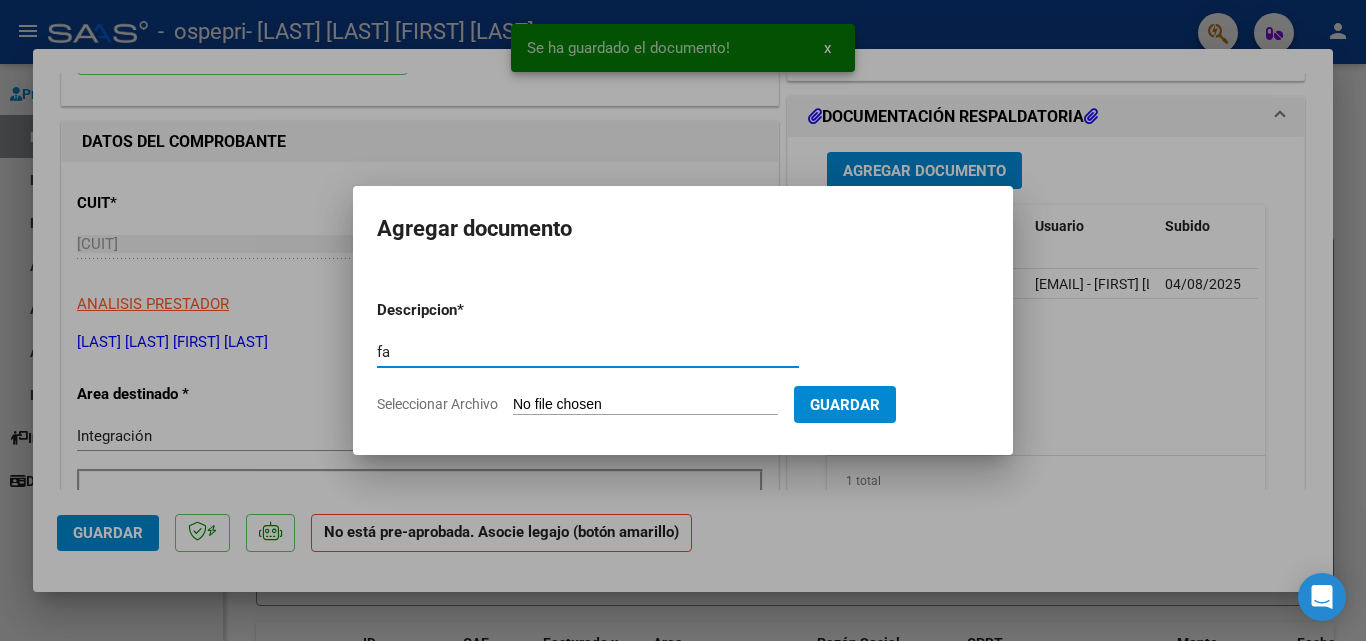 type on "f" 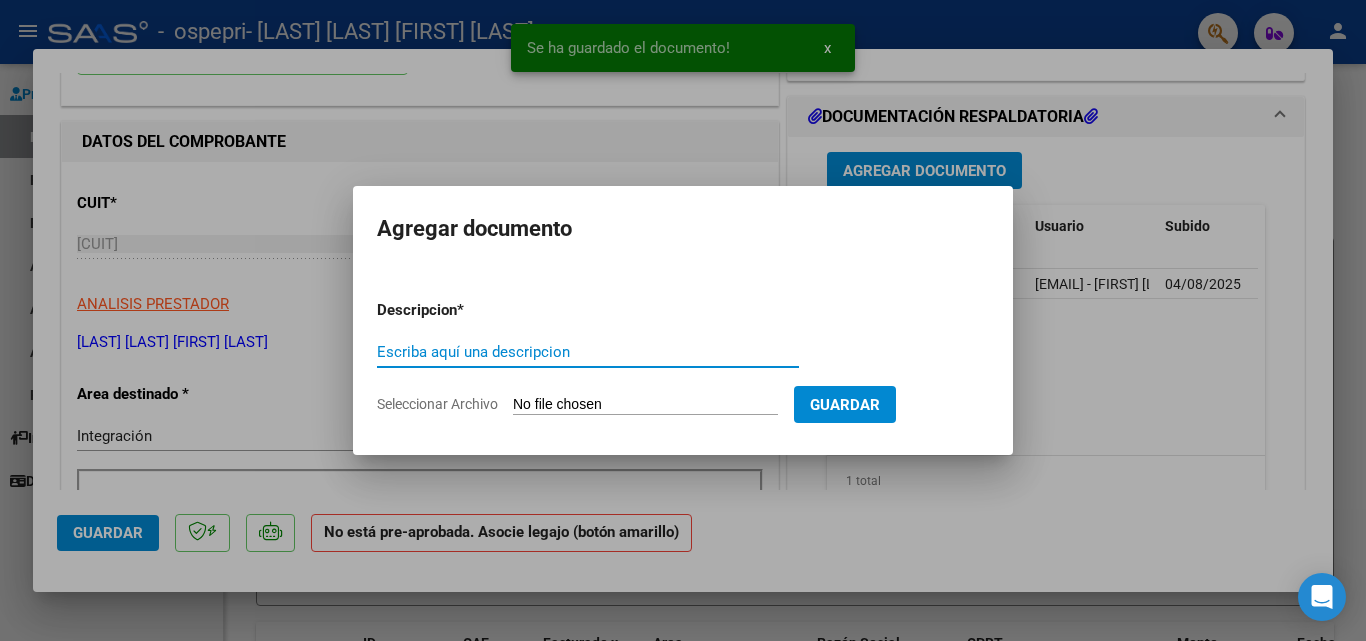 type on "a" 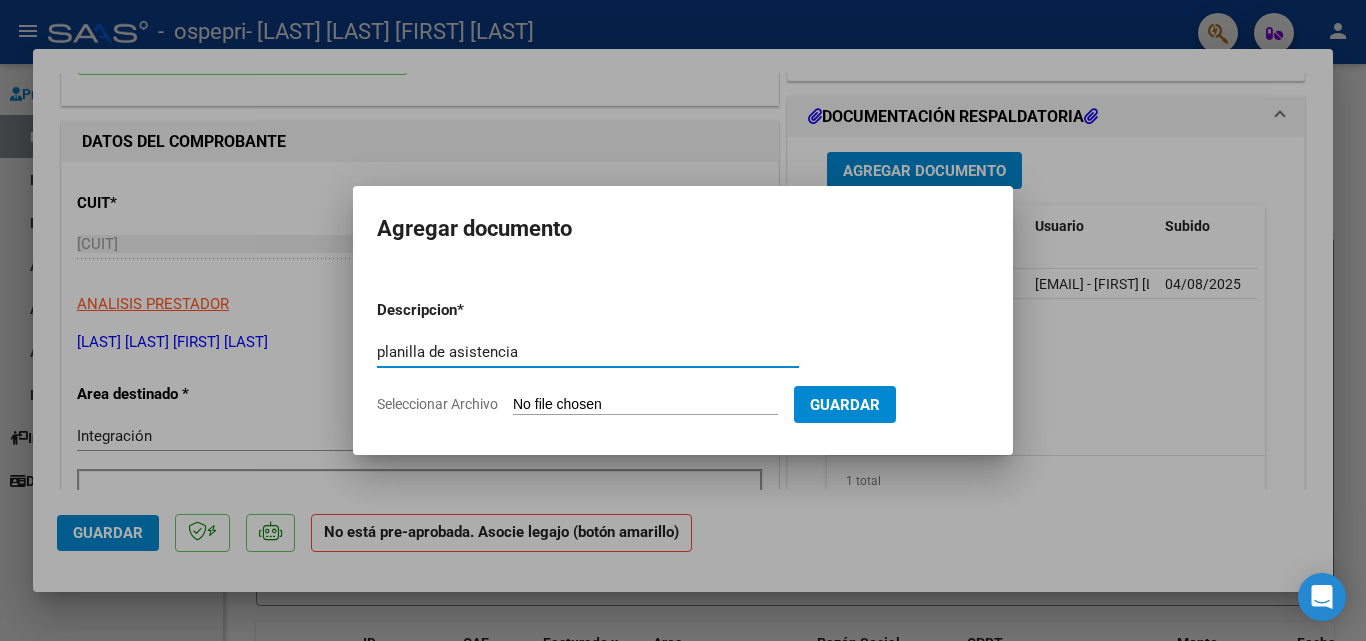 type on "planilla de asistencia" 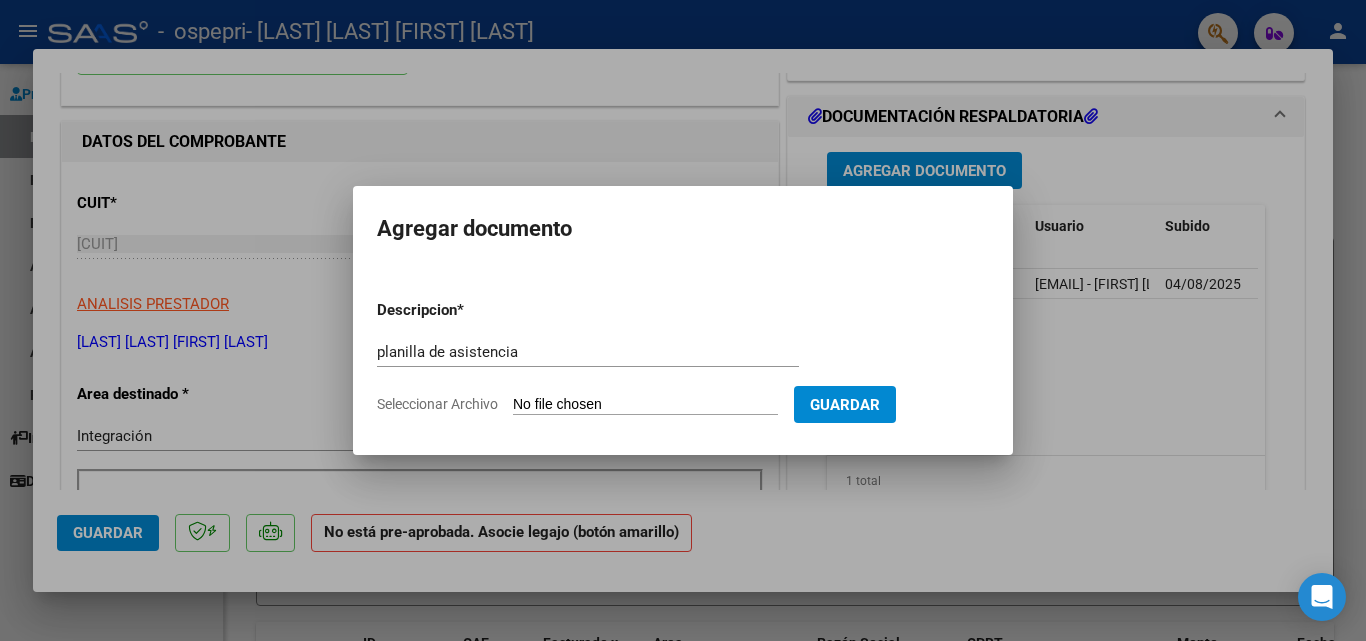 type on "C:\fakepath\ale planilla 07.pdf" 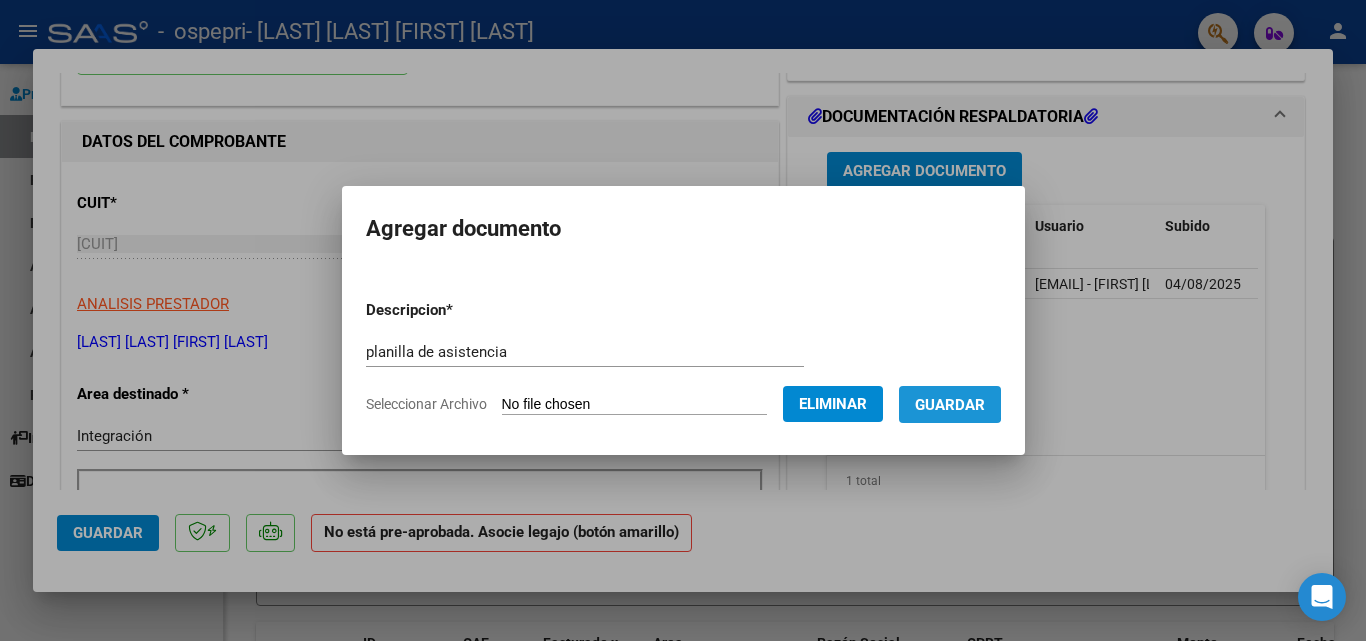 click on "Guardar" at bounding box center [950, 405] 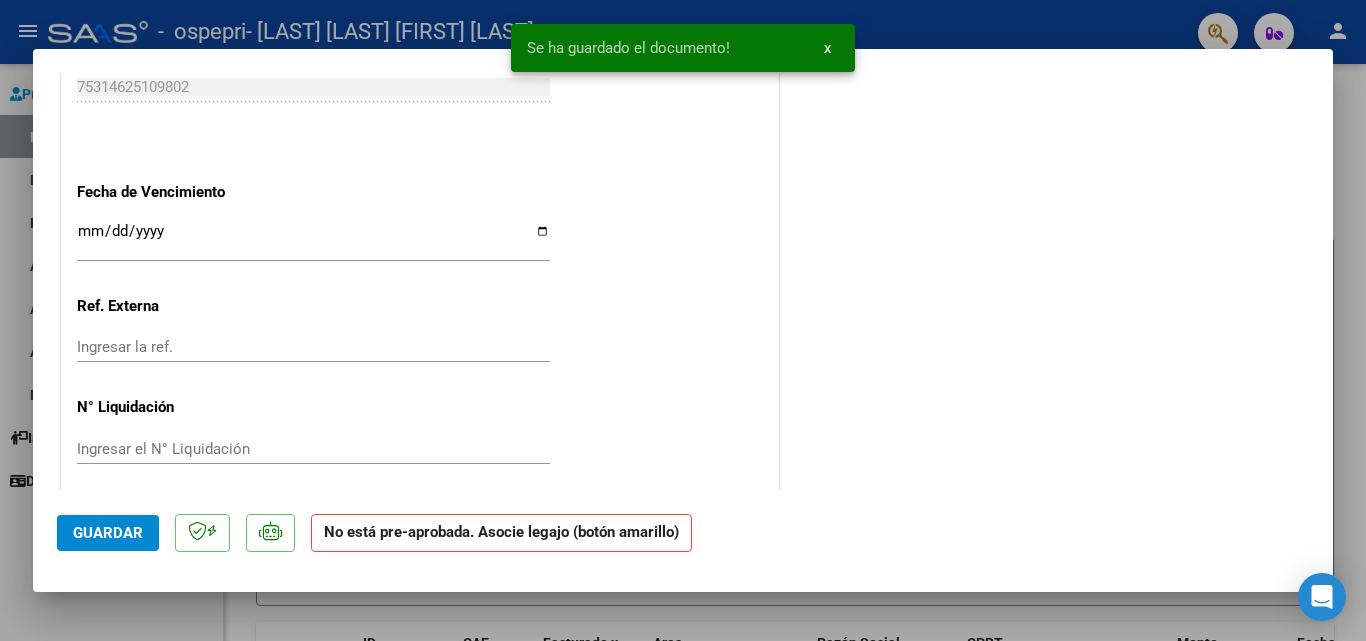 scroll, scrollTop: 1320, scrollLeft: 0, axis: vertical 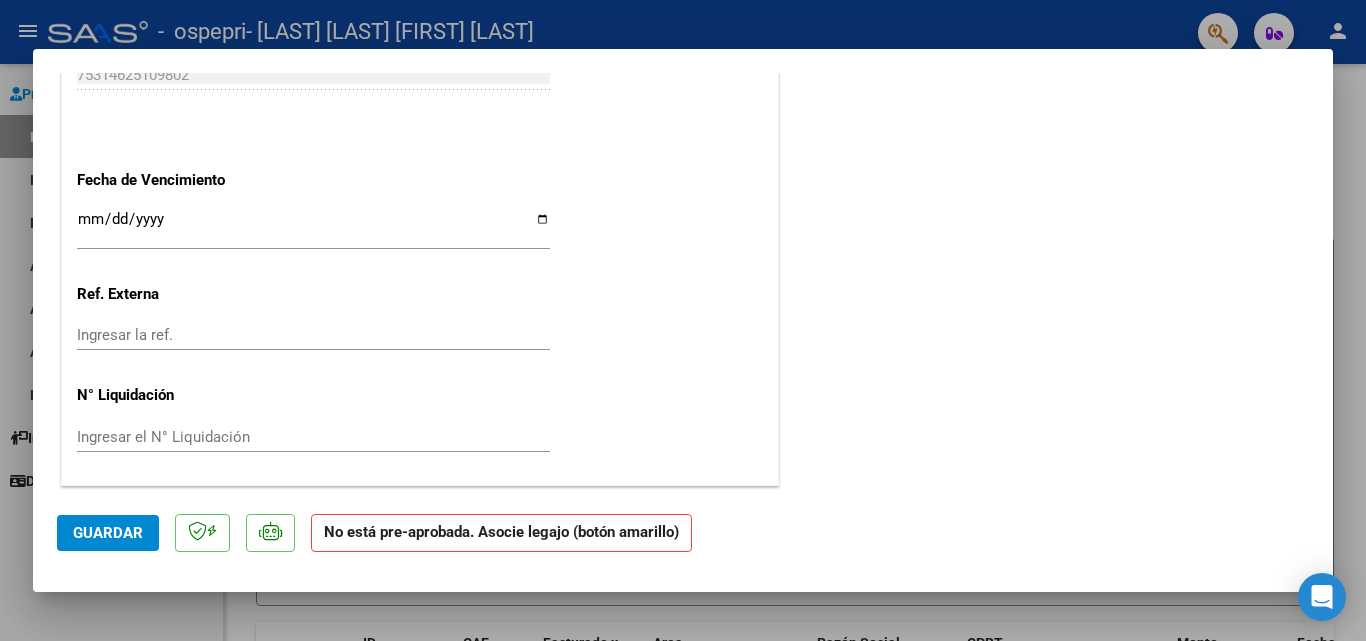 click on "No está pre-aprobada. Asocie legajo (botón amarillo)" 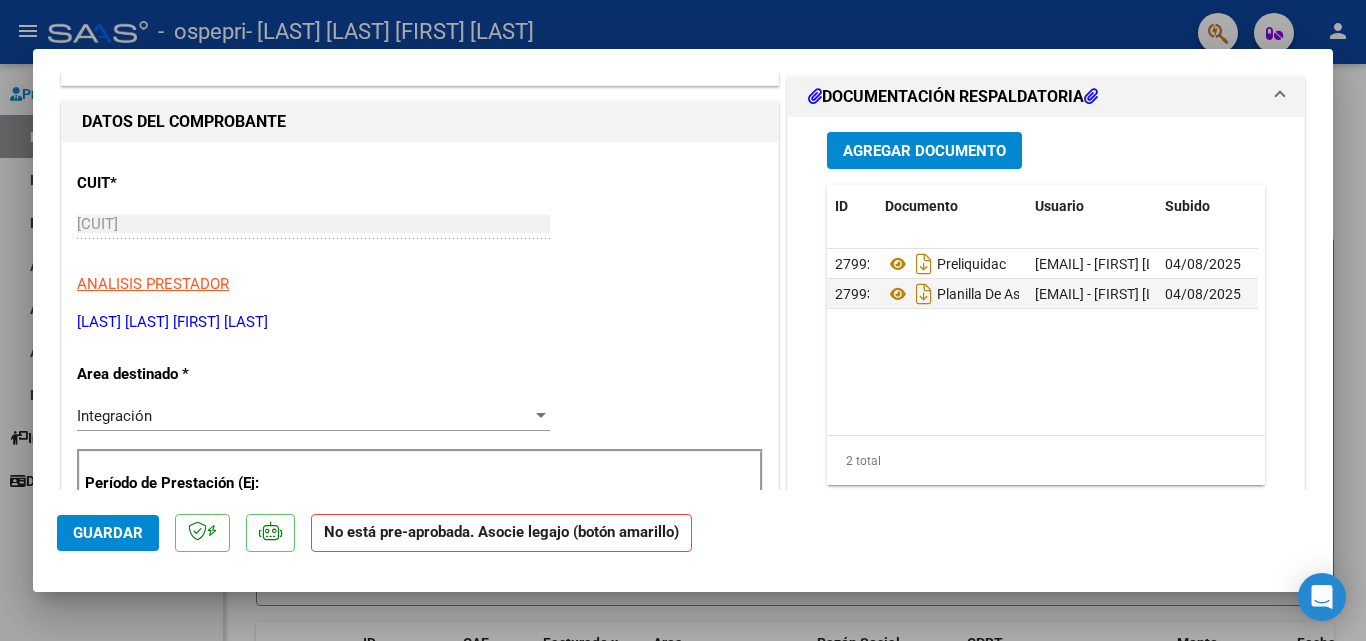 scroll, scrollTop: 0, scrollLeft: 0, axis: both 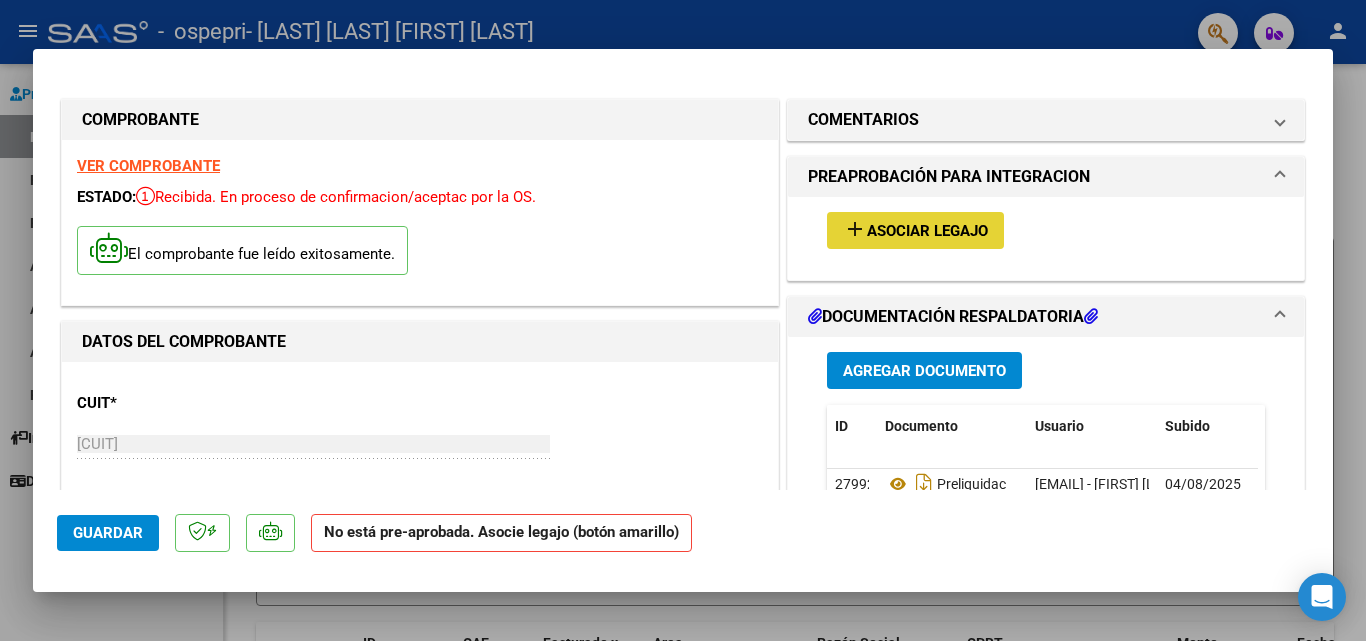 click on "add Asociar Legajo" at bounding box center [915, 230] 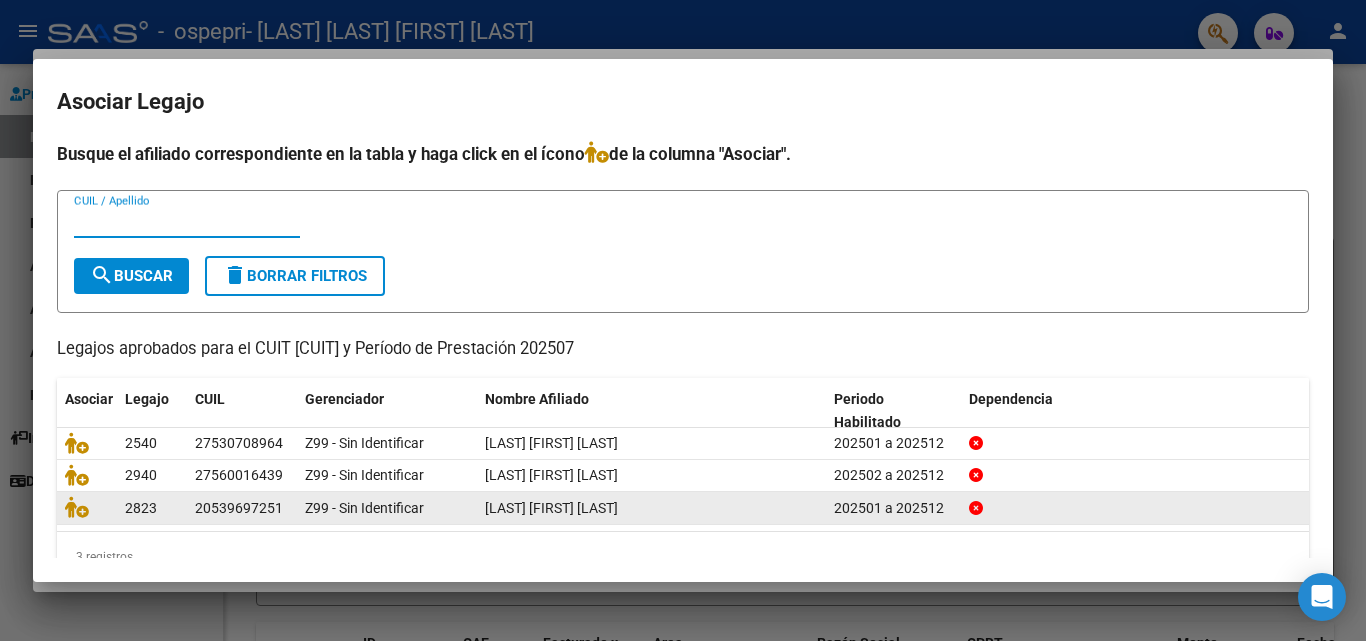 click on "[LAST] [FIRST] [LAST]" 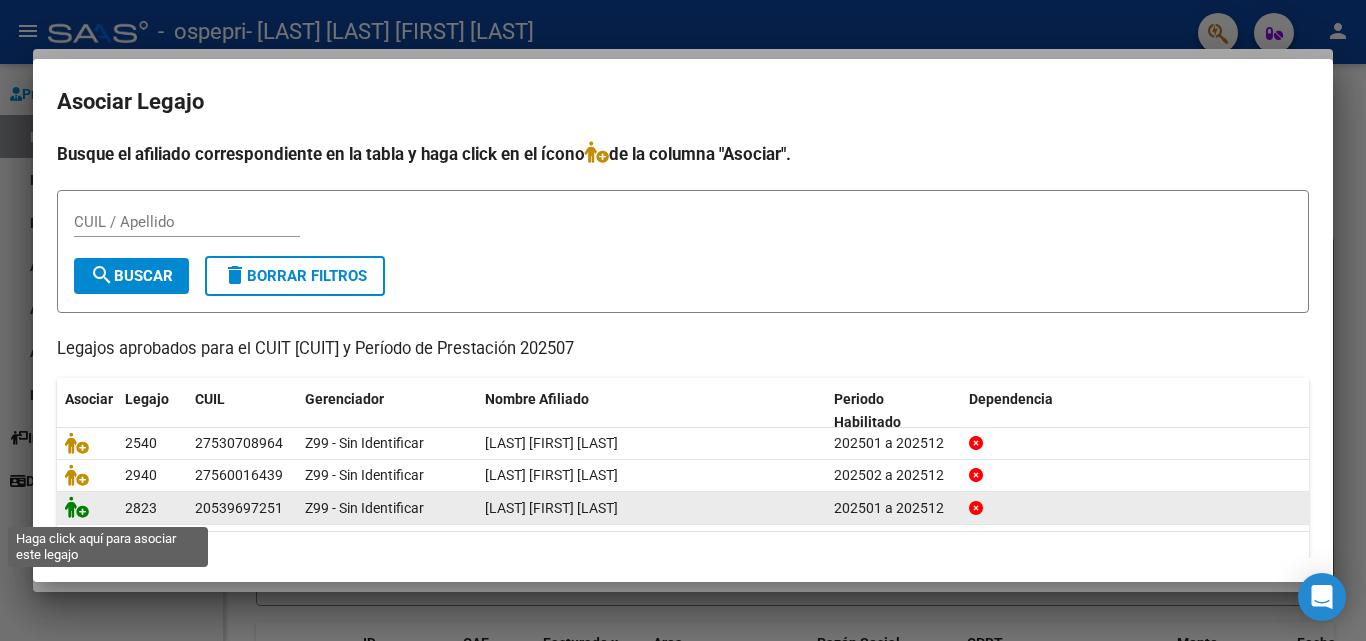 click 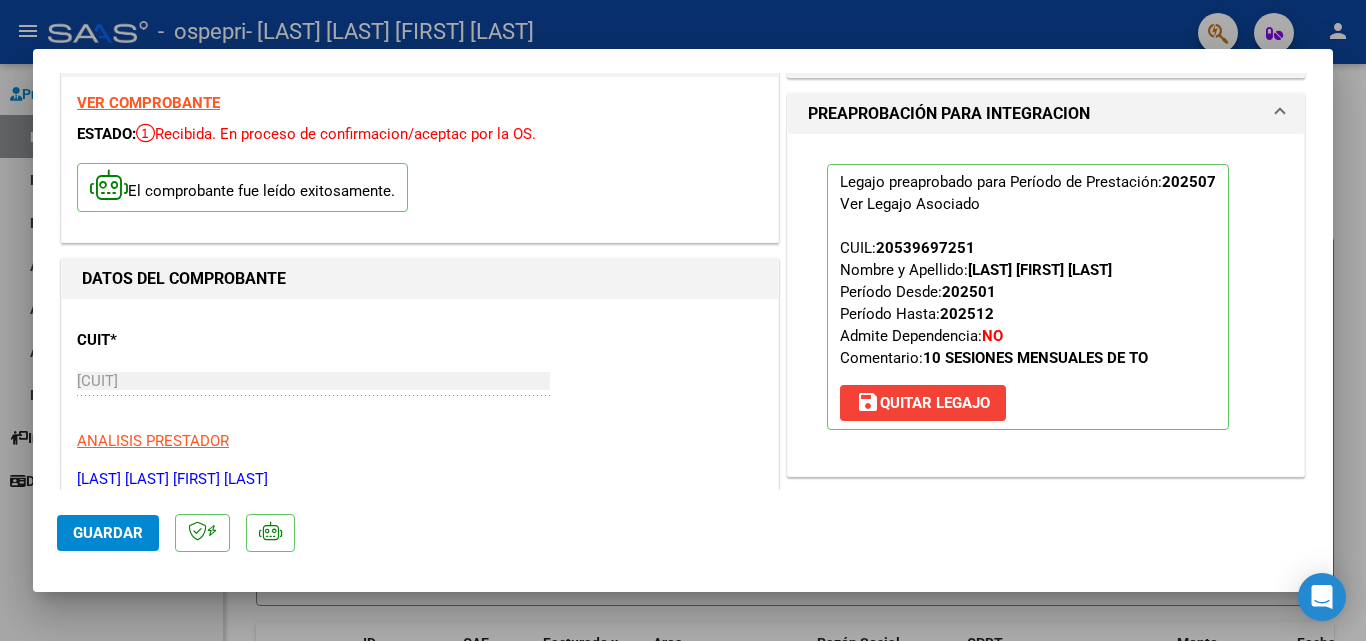 scroll, scrollTop: 0, scrollLeft: 0, axis: both 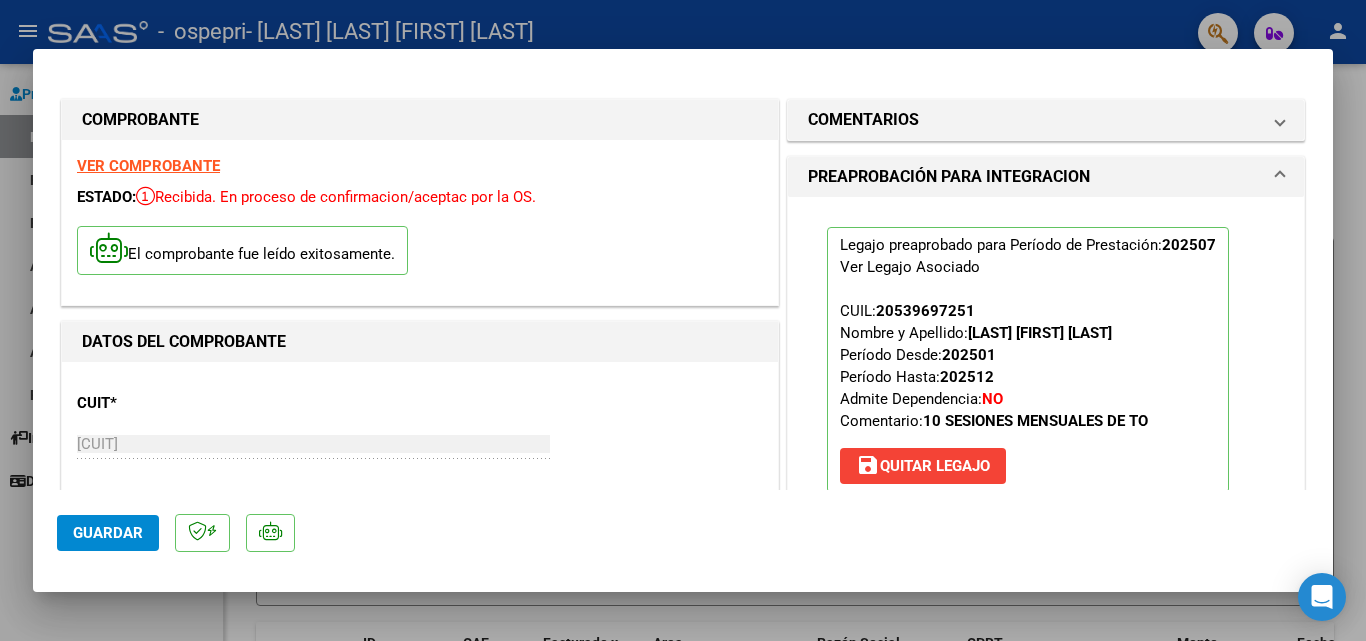 click on "Guardar" 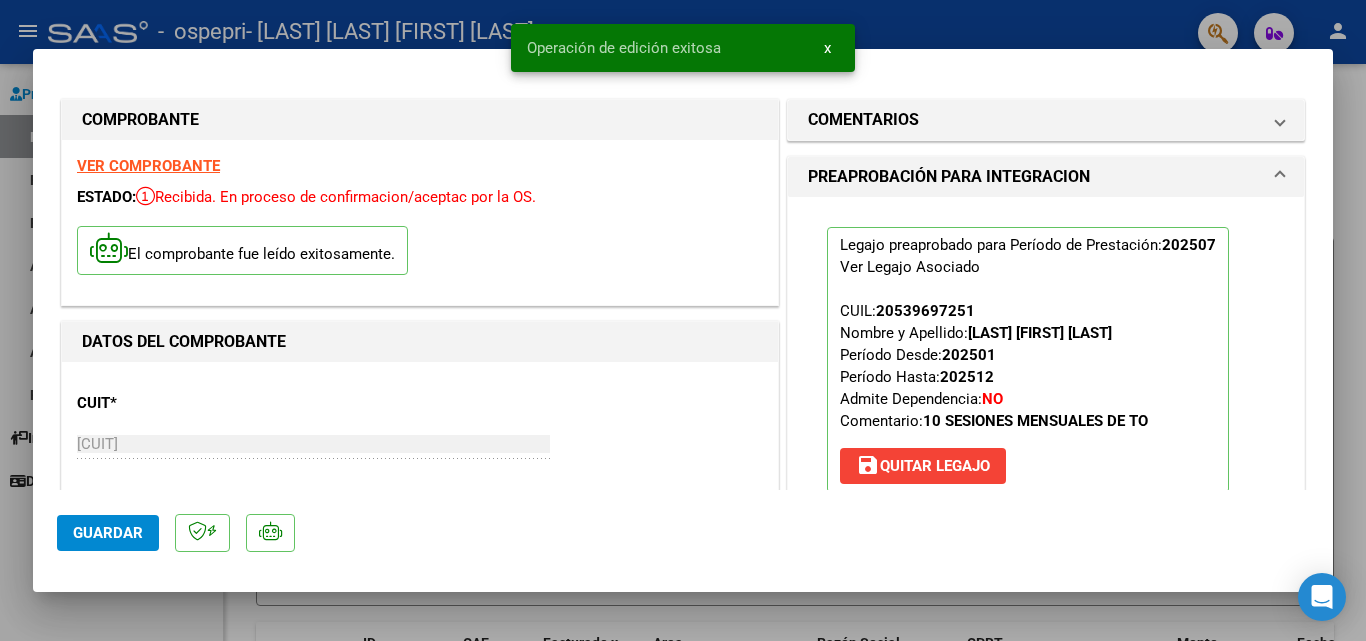 click at bounding box center (683, 320) 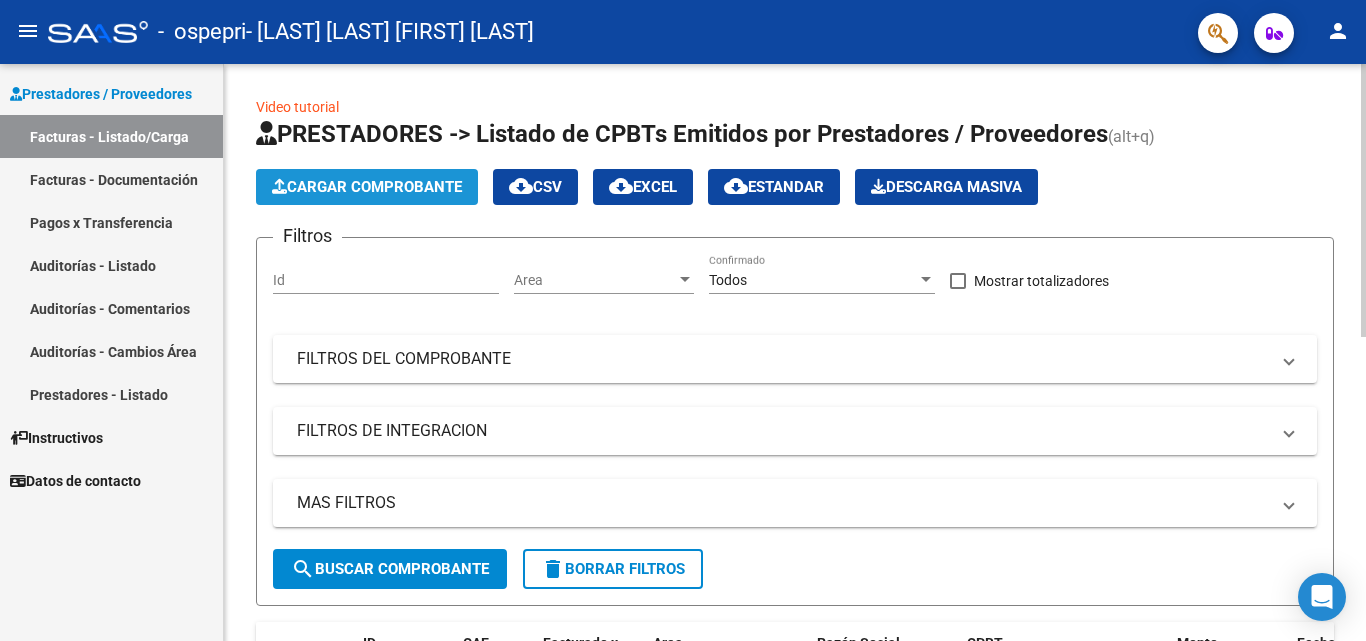 click on "Cargar Comprobante" 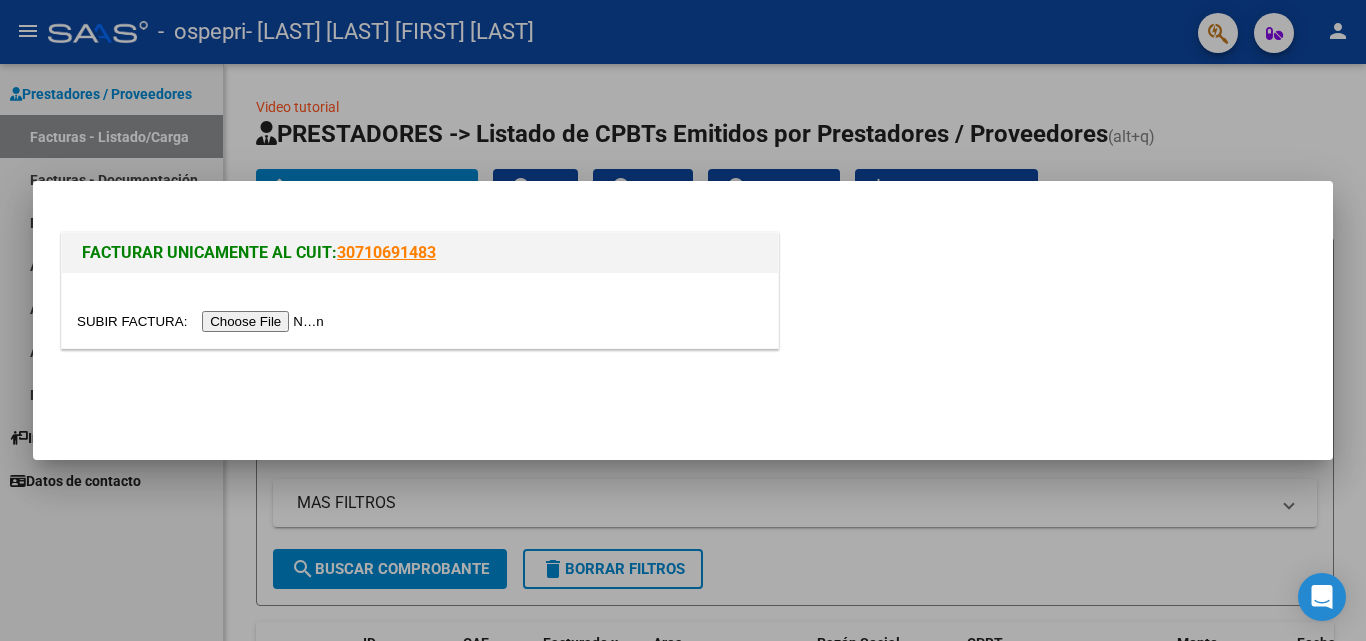 click at bounding box center [203, 321] 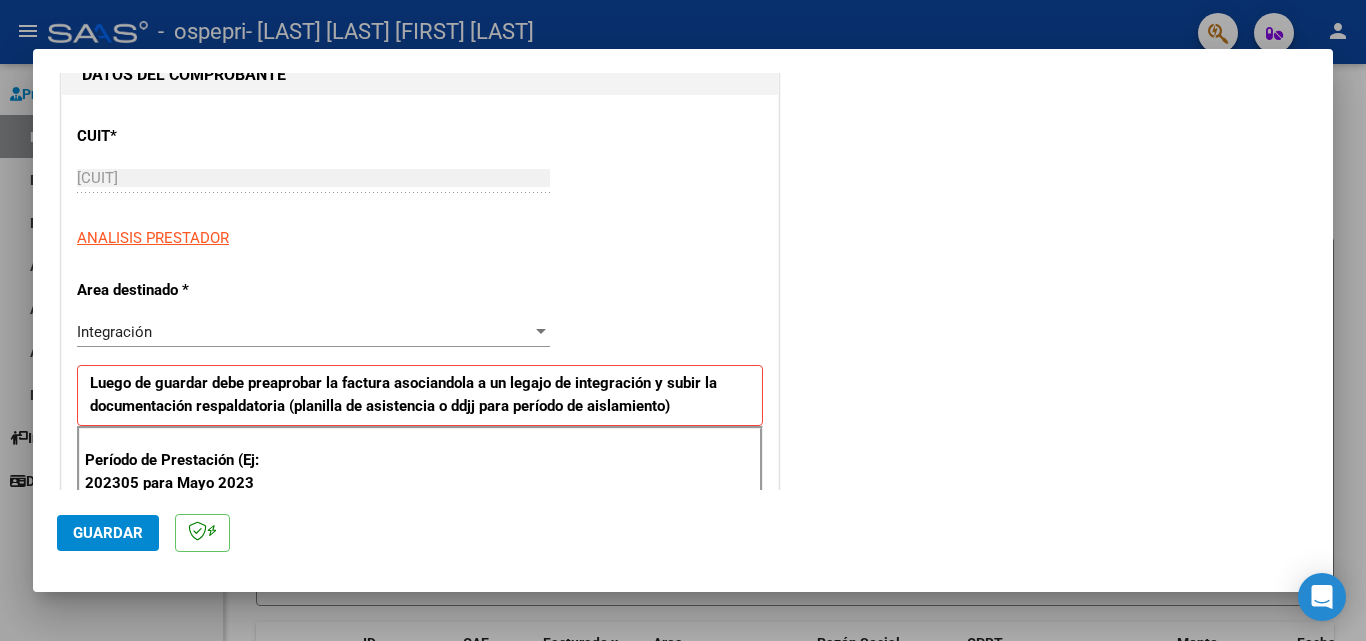 scroll, scrollTop: 300, scrollLeft: 0, axis: vertical 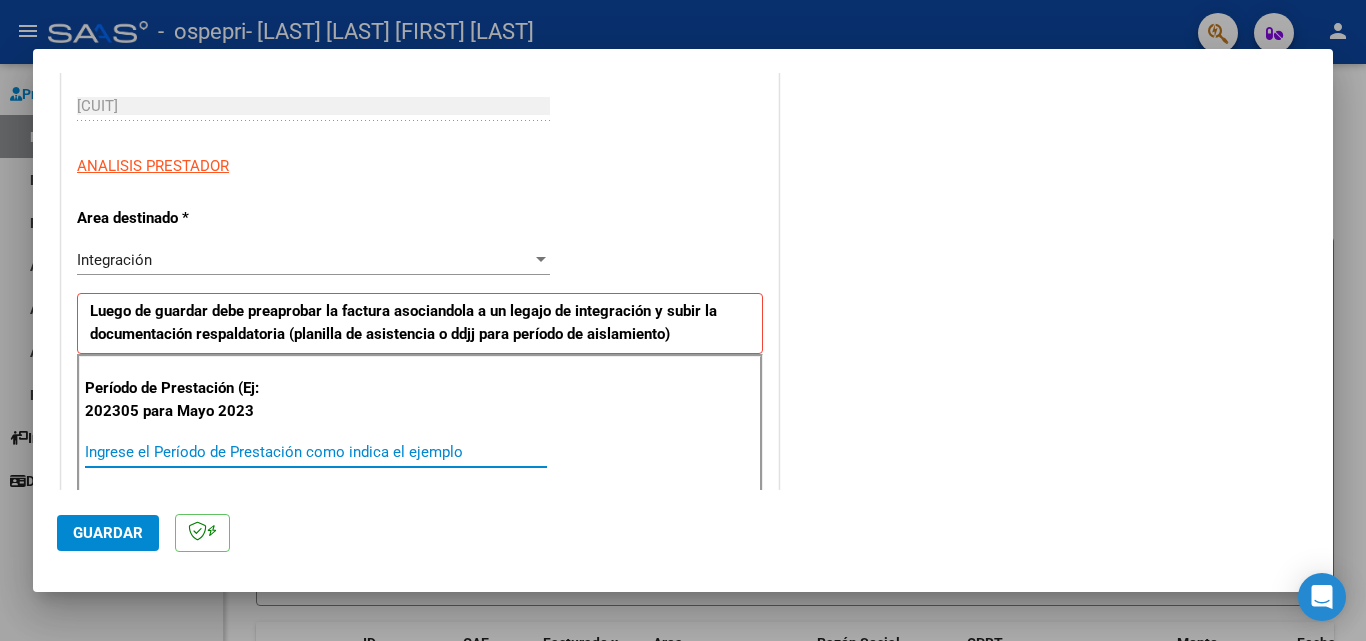 click on "Ingrese el Período de Prestación como indica el ejemplo" at bounding box center (316, 452) 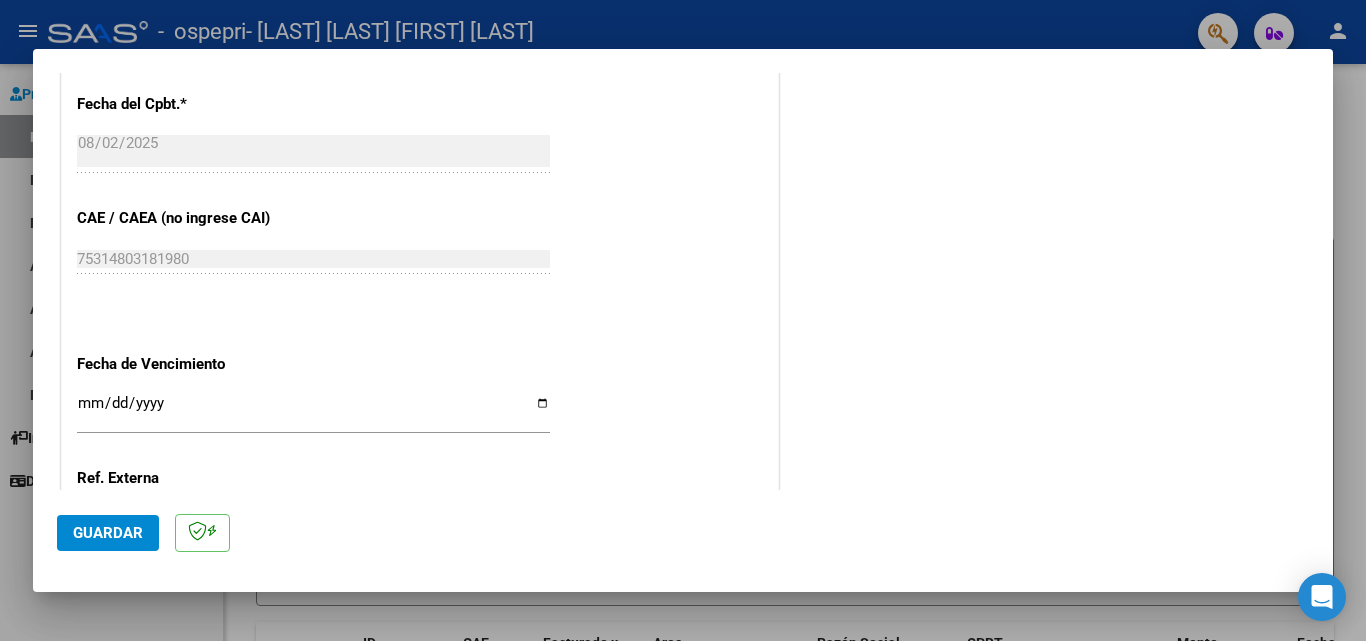 scroll, scrollTop: 1300, scrollLeft: 0, axis: vertical 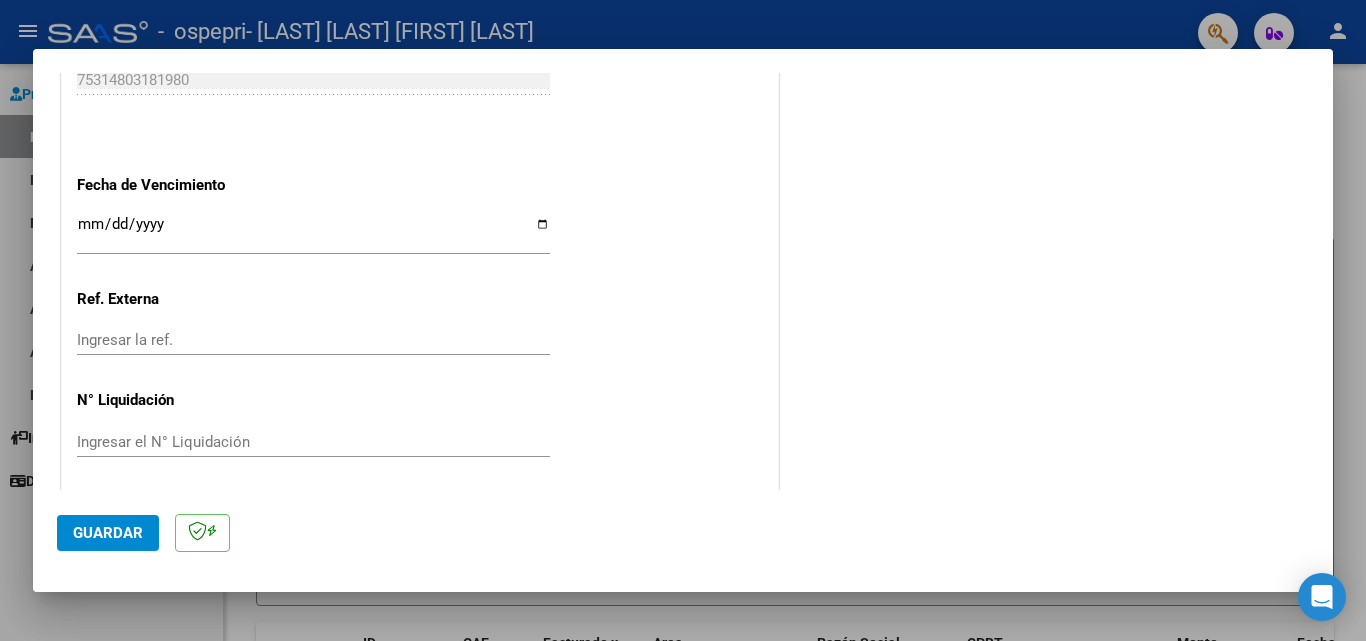 type on "202507" 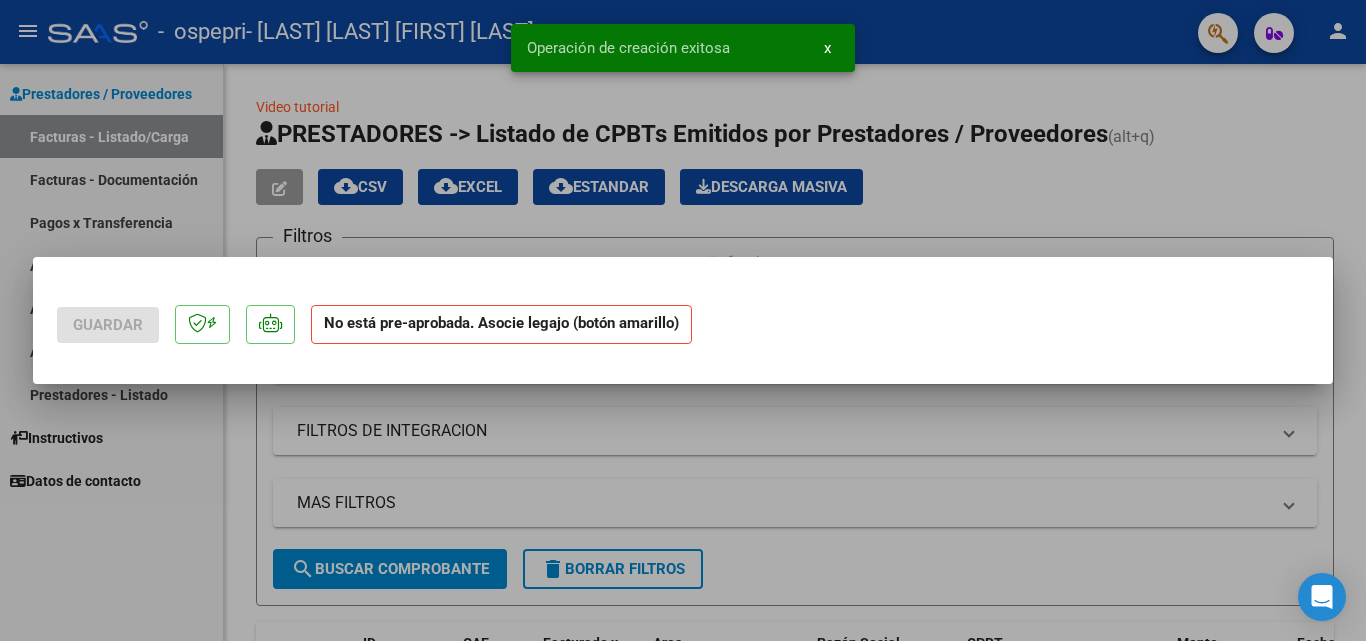 scroll, scrollTop: 0, scrollLeft: 0, axis: both 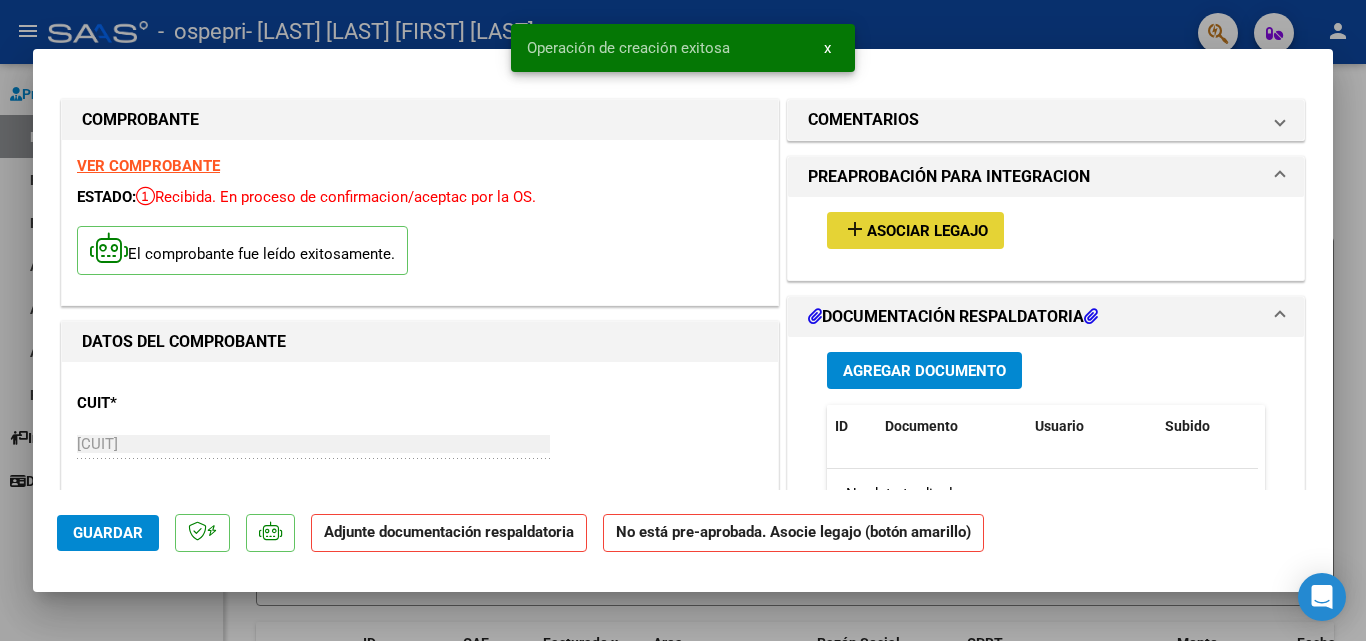 click on "Asociar Legajo" at bounding box center [927, 231] 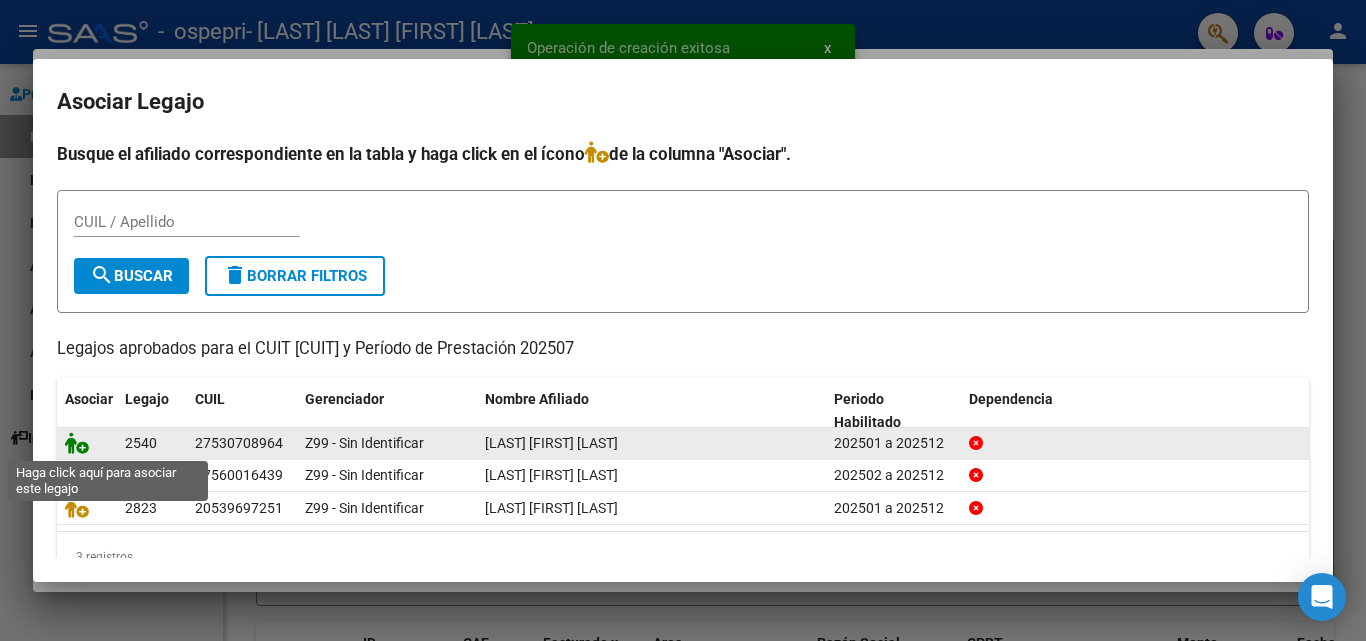 click 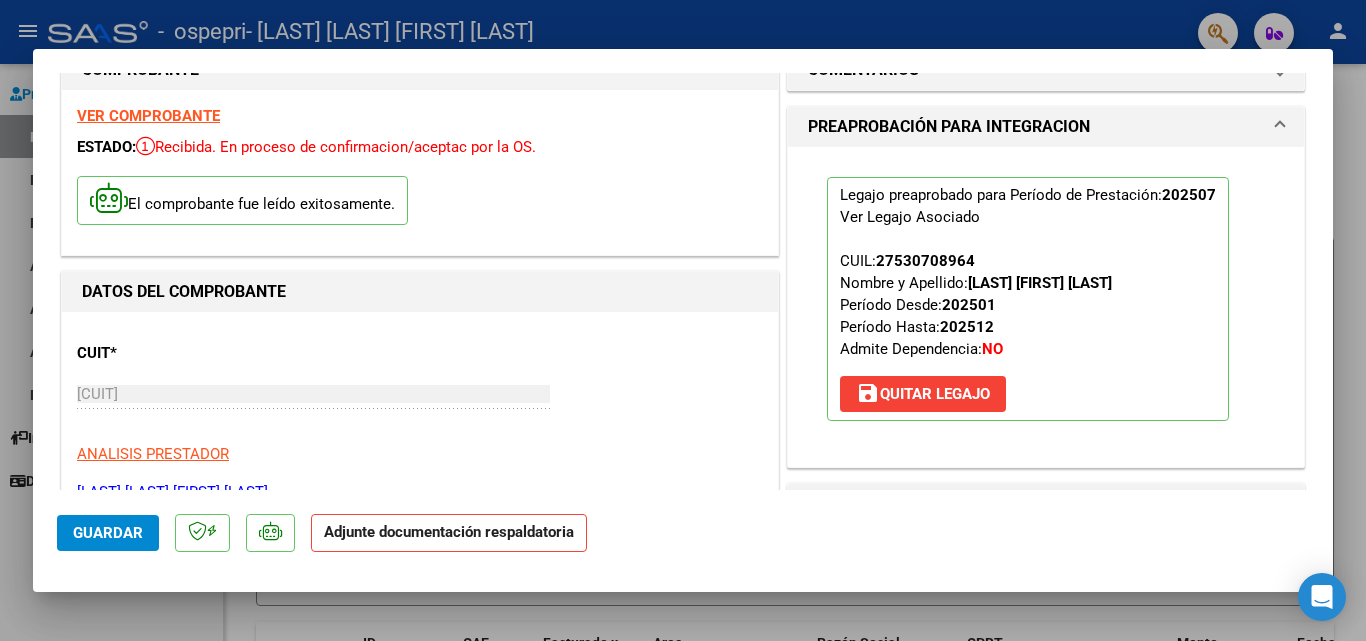 scroll, scrollTop: 200, scrollLeft: 0, axis: vertical 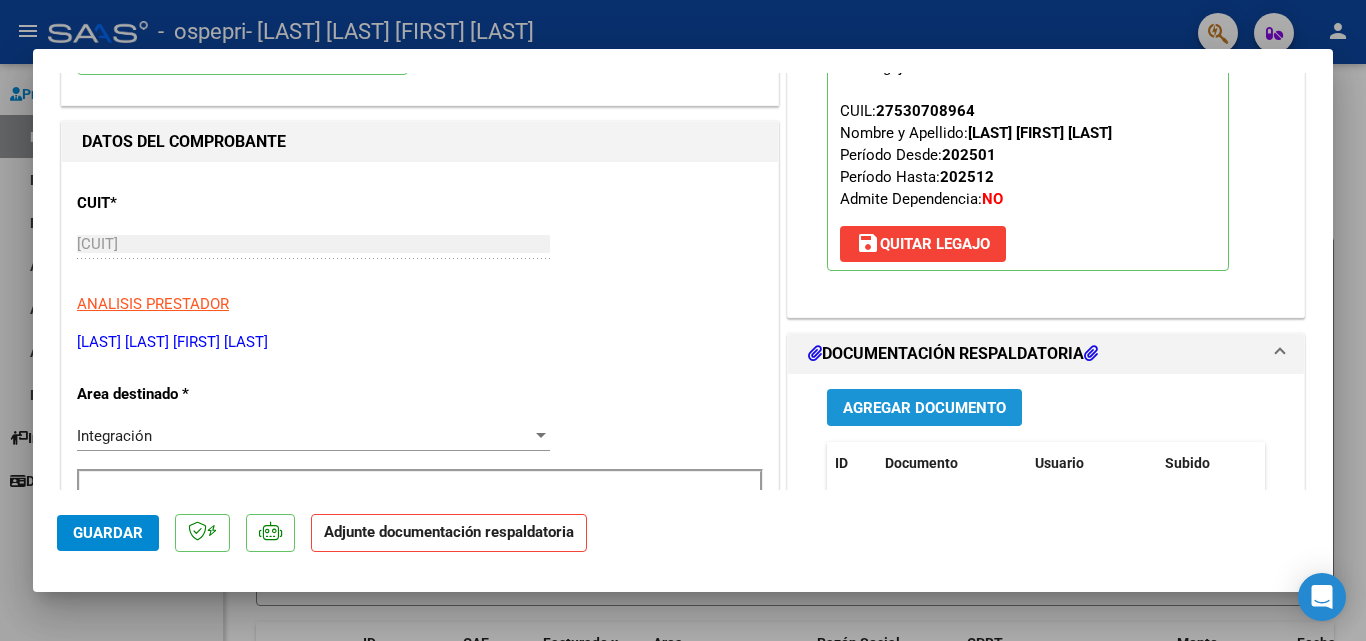 click on "Agregar Documento" at bounding box center (924, 408) 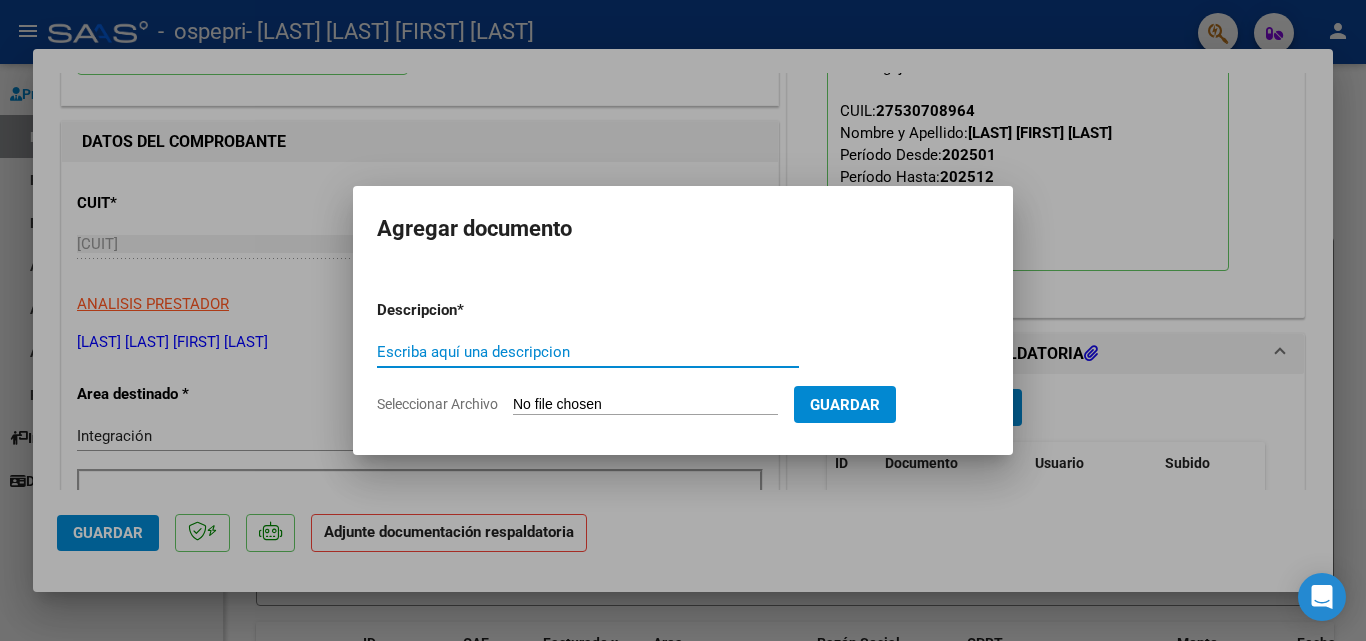 click on "Escriba aquí una descripcion" at bounding box center (588, 352) 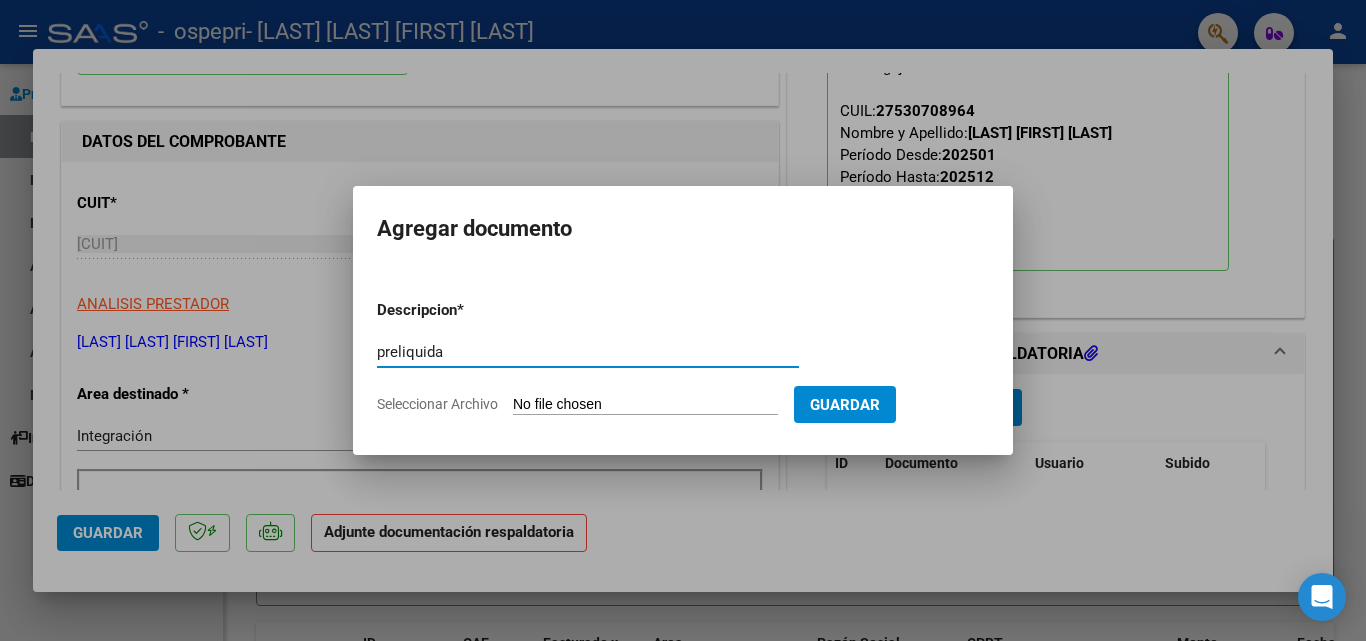 type on "preliquida" 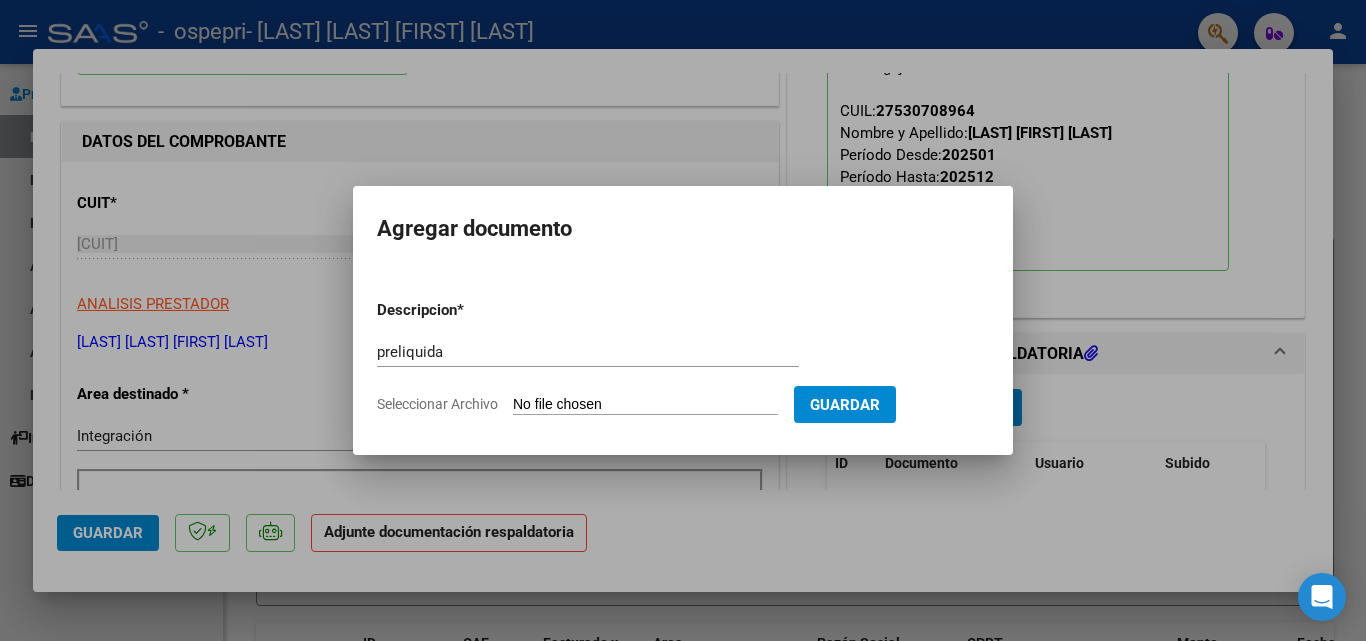 type on "C:\fakepath\apfmimpresionpreliq.pdf" 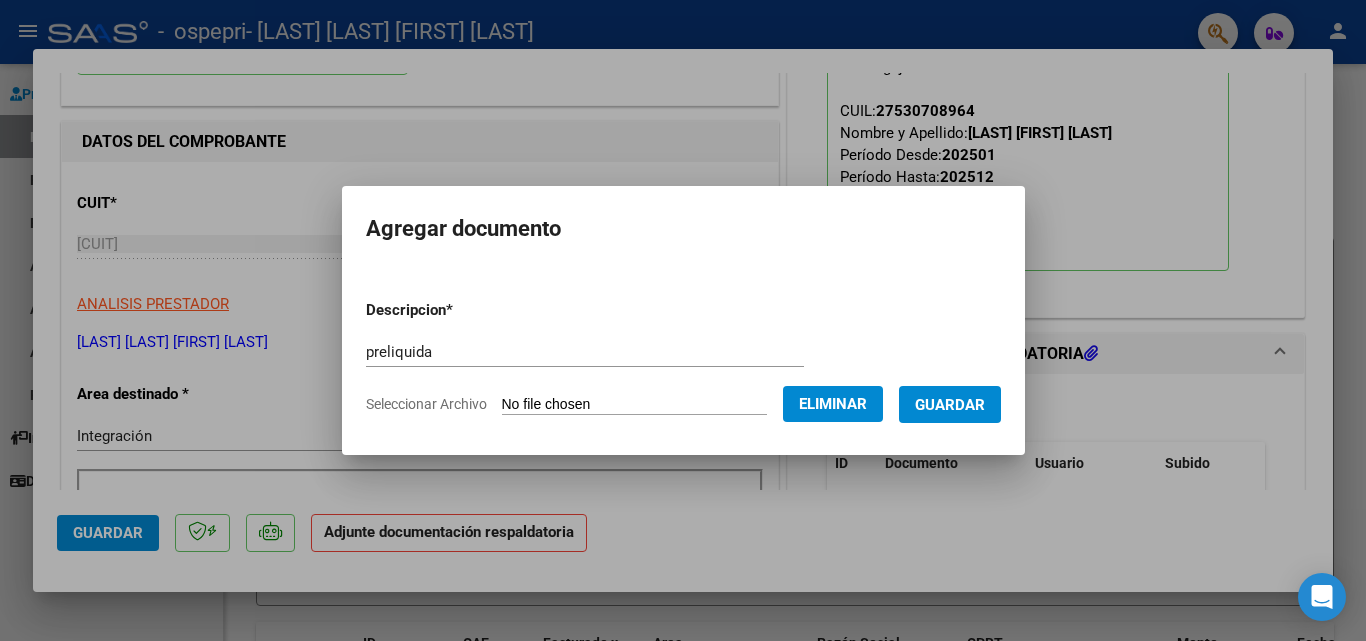 click on "Guardar" at bounding box center (950, 405) 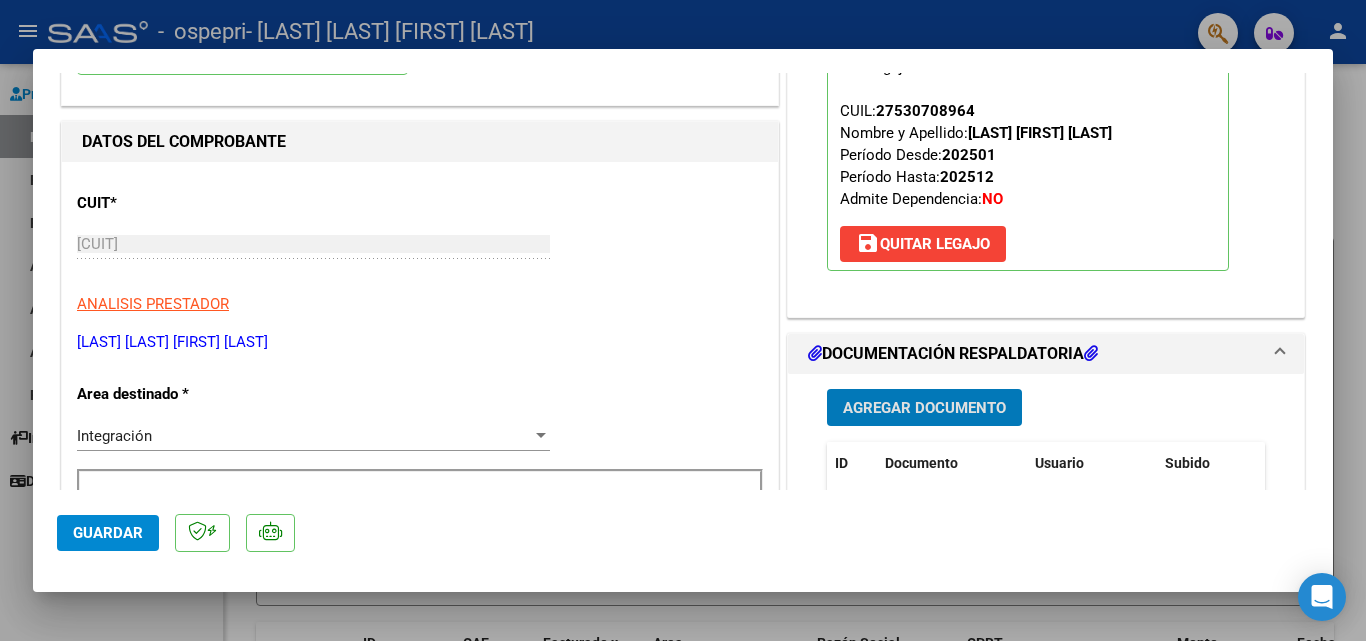 click on "Agregar Documento" at bounding box center (924, 408) 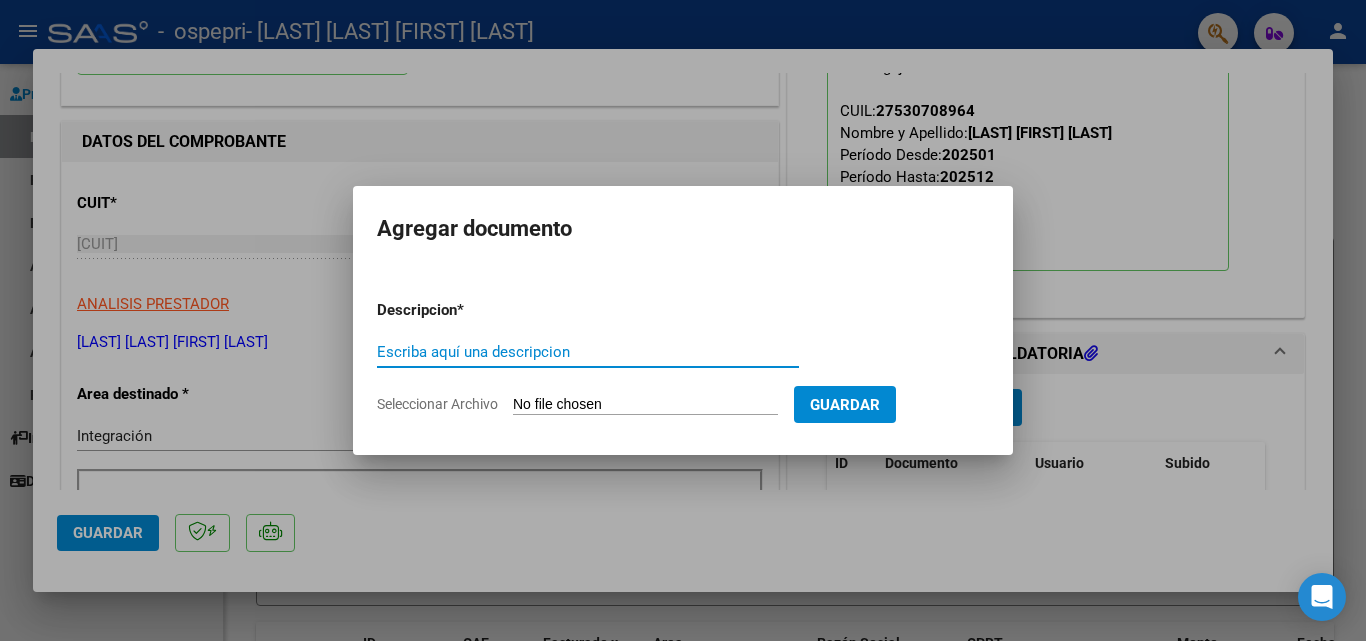 click on "Escriba aquí una descripcion" at bounding box center (588, 352) 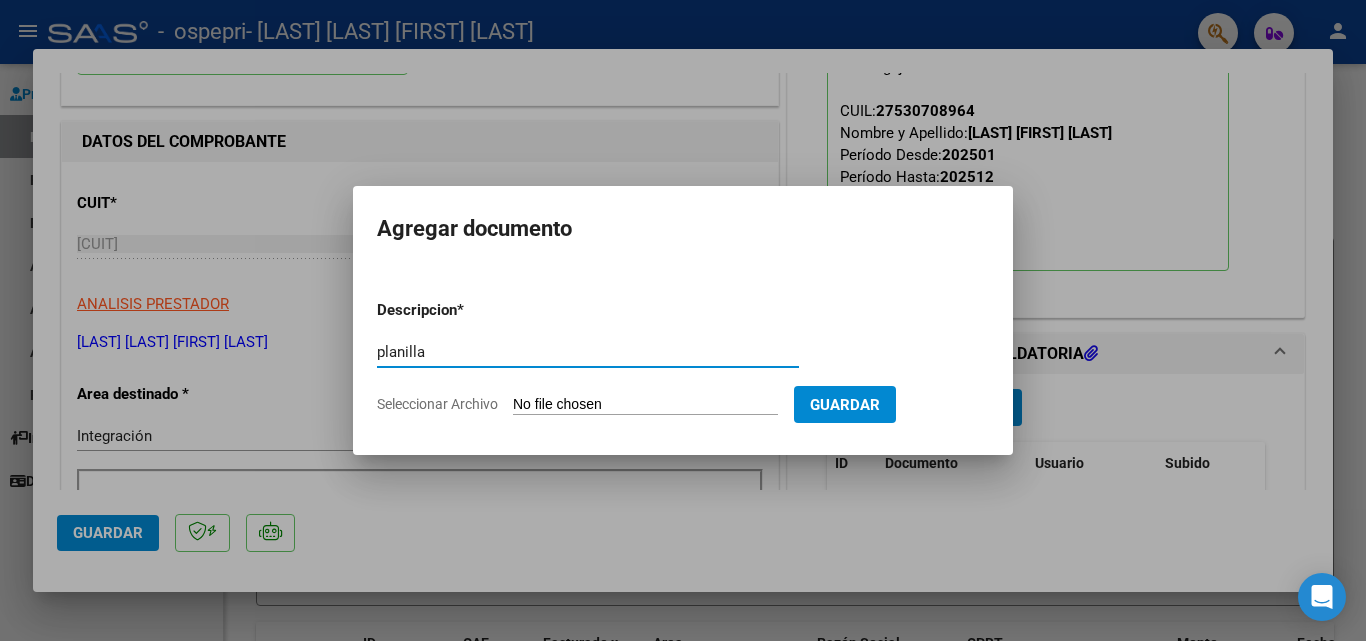 type on "planilla" 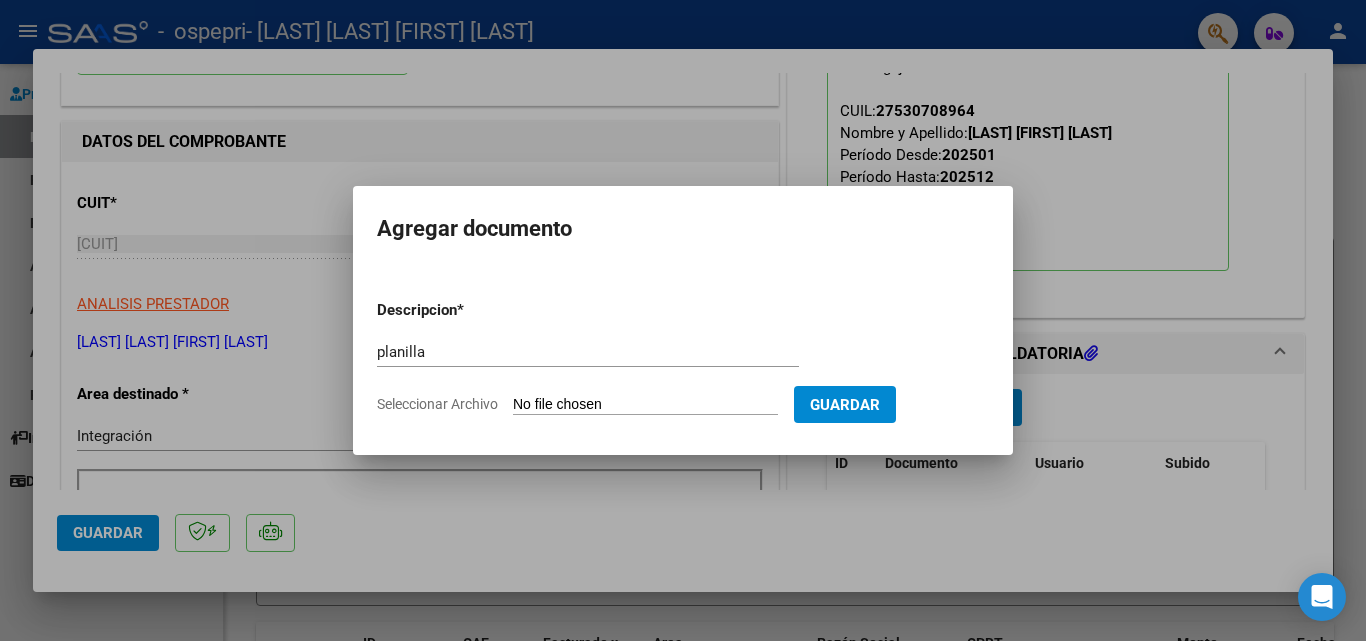 click on "Seleccionar Archivo" at bounding box center (645, 405) 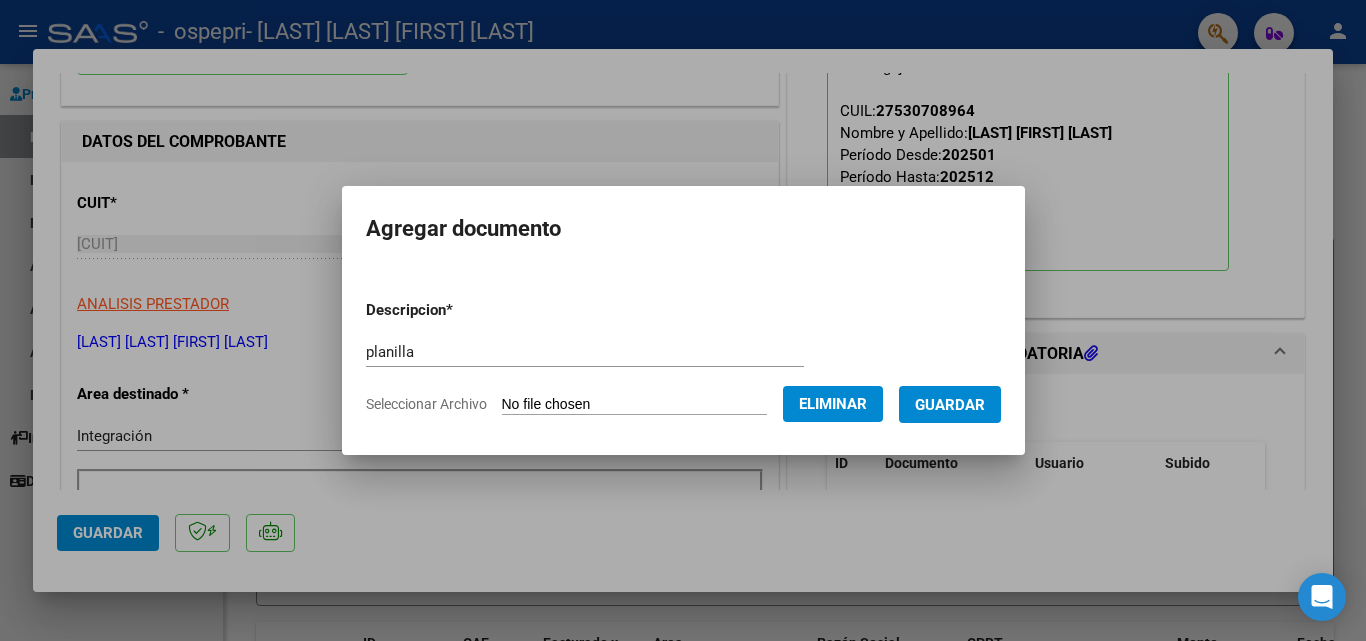 click on "Guardar" at bounding box center (950, 405) 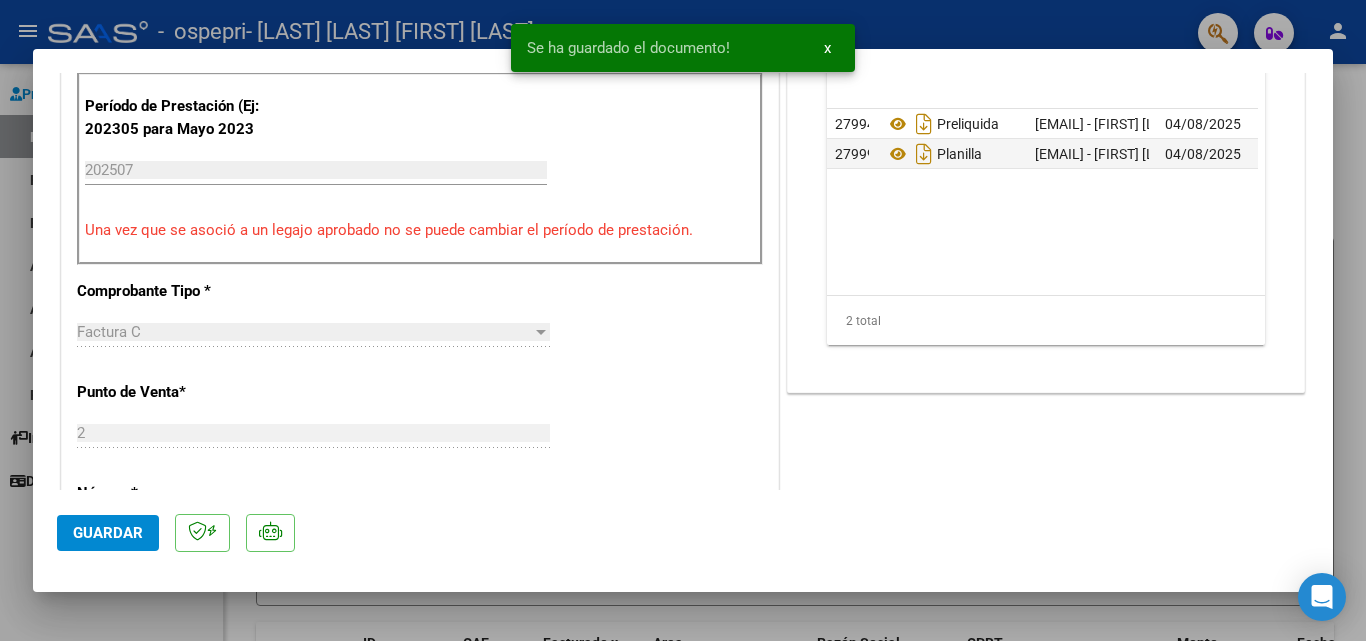 scroll, scrollTop: 600, scrollLeft: 0, axis: vertical 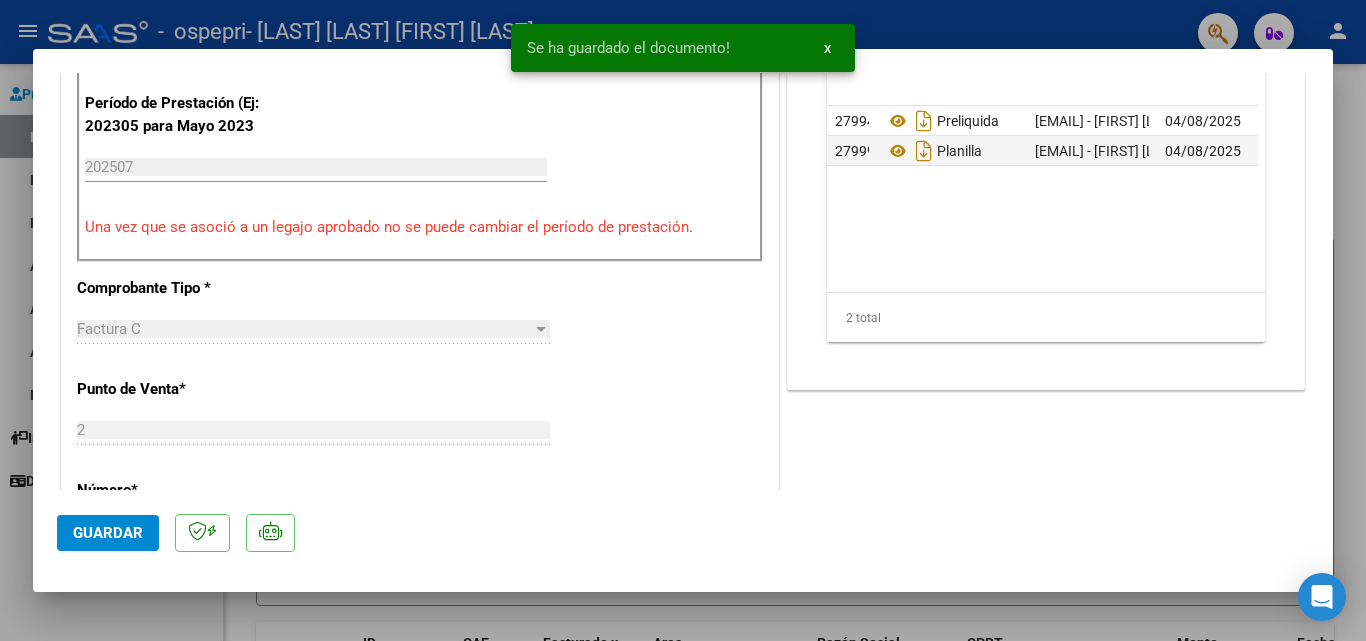 click on "Guardar" 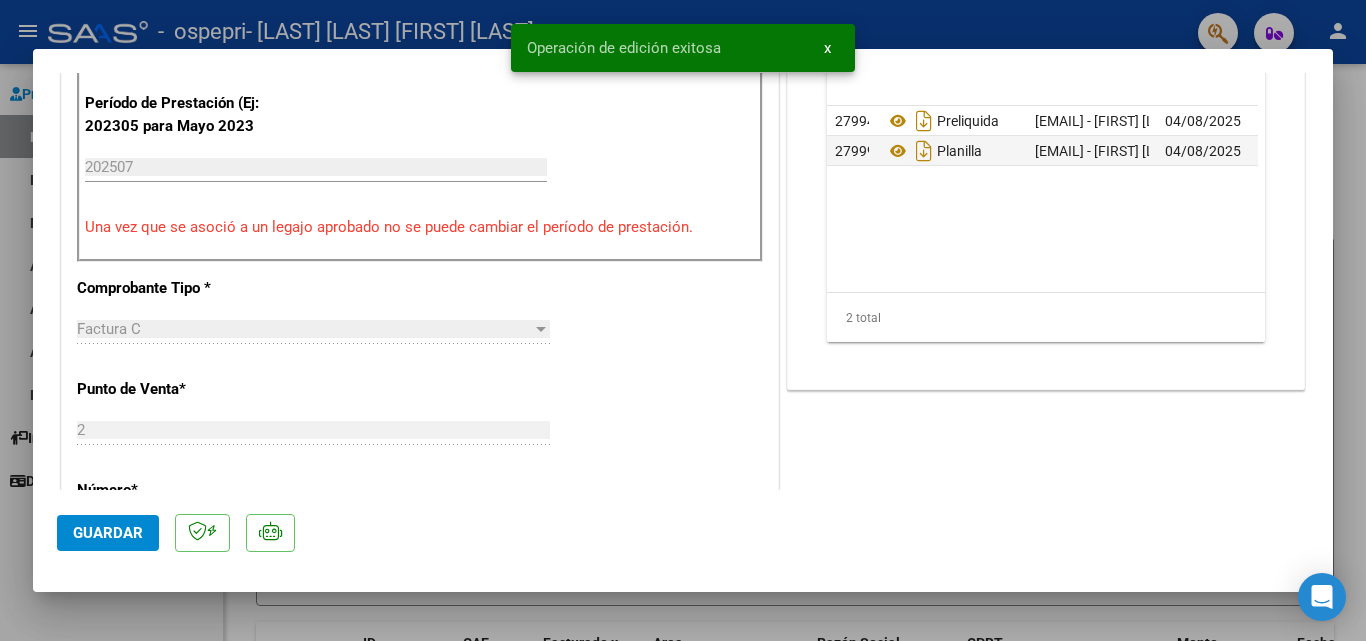 click at bounding box center (683, 320) 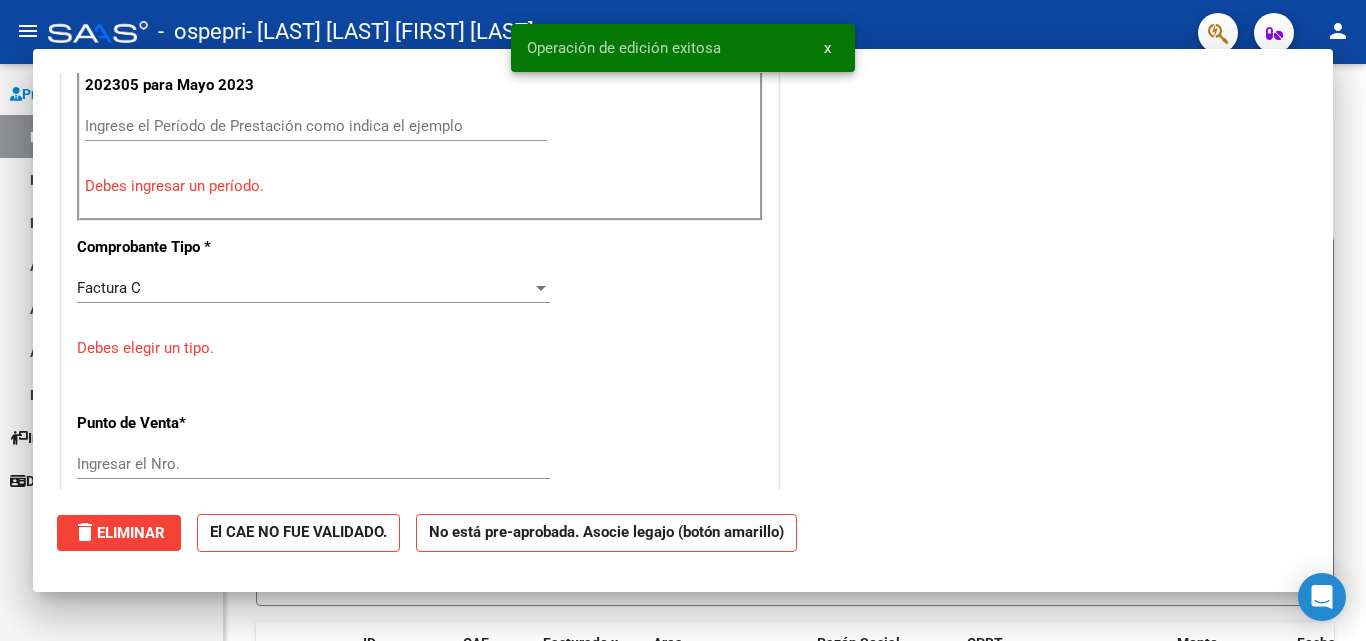 scroll, scrollTop: 0, scrollLeft: 0, axis: both 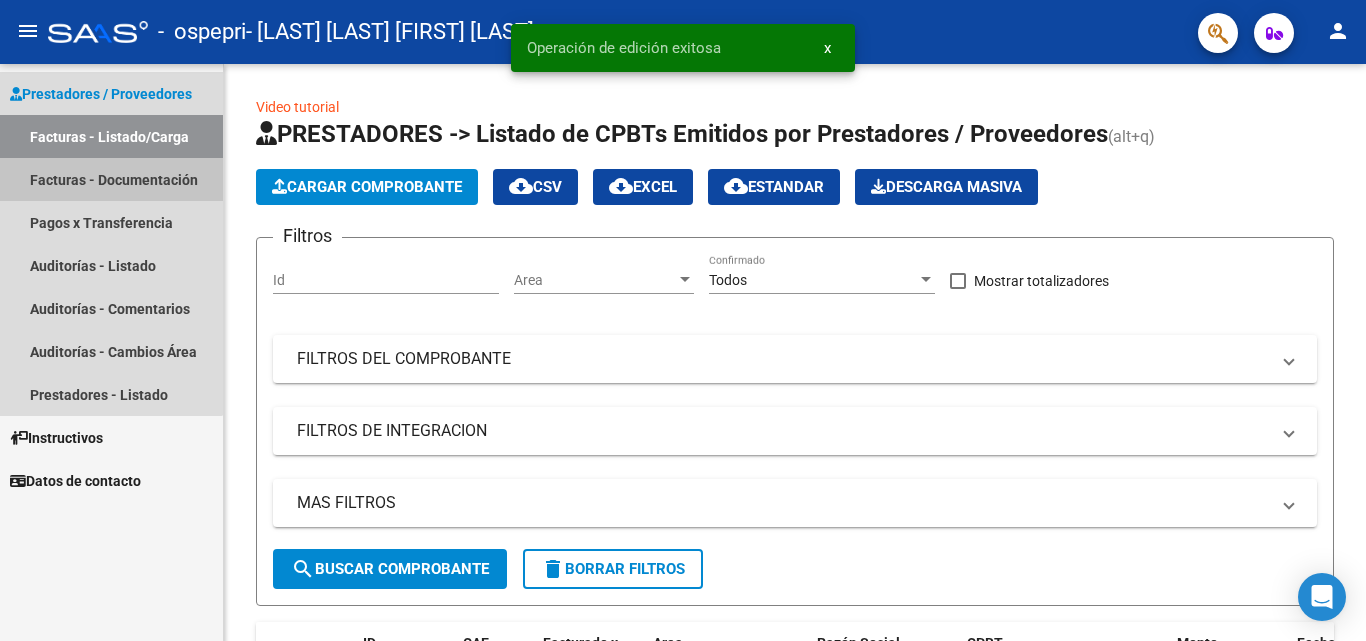 click on "Facturas - Documentación" at bounding box center [111, 179] 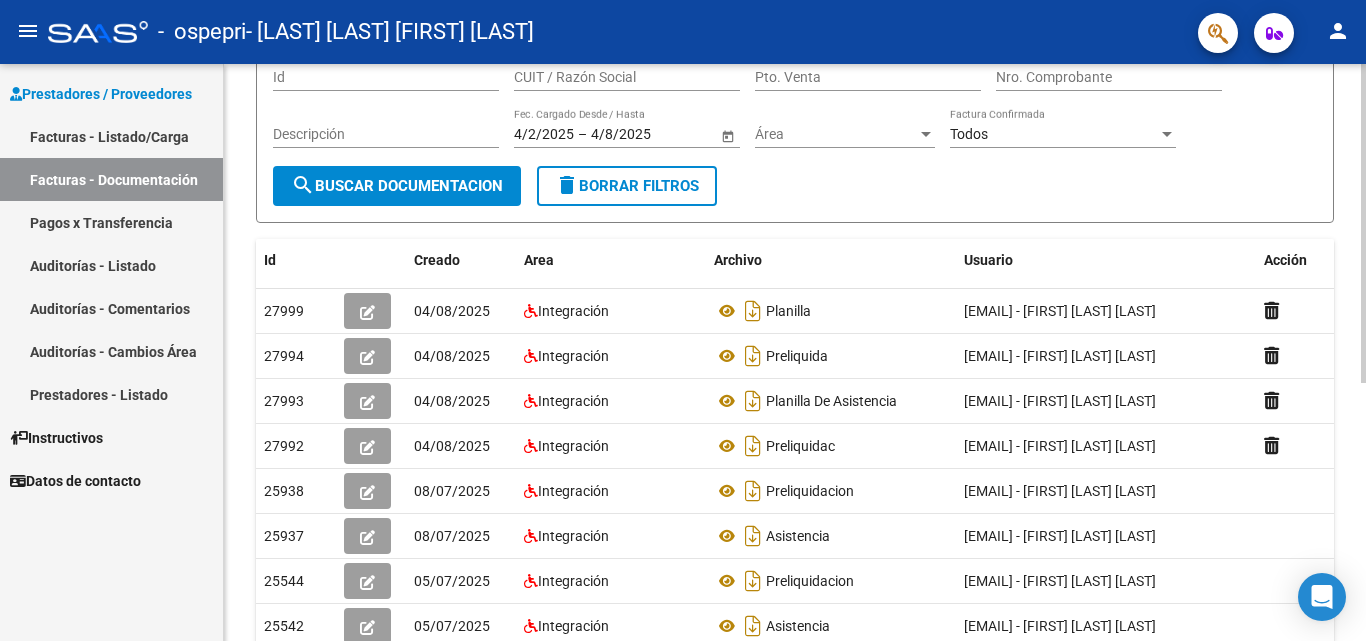 scroll, scrollTop: 200, scrollLeft: 0, axis: vertical 